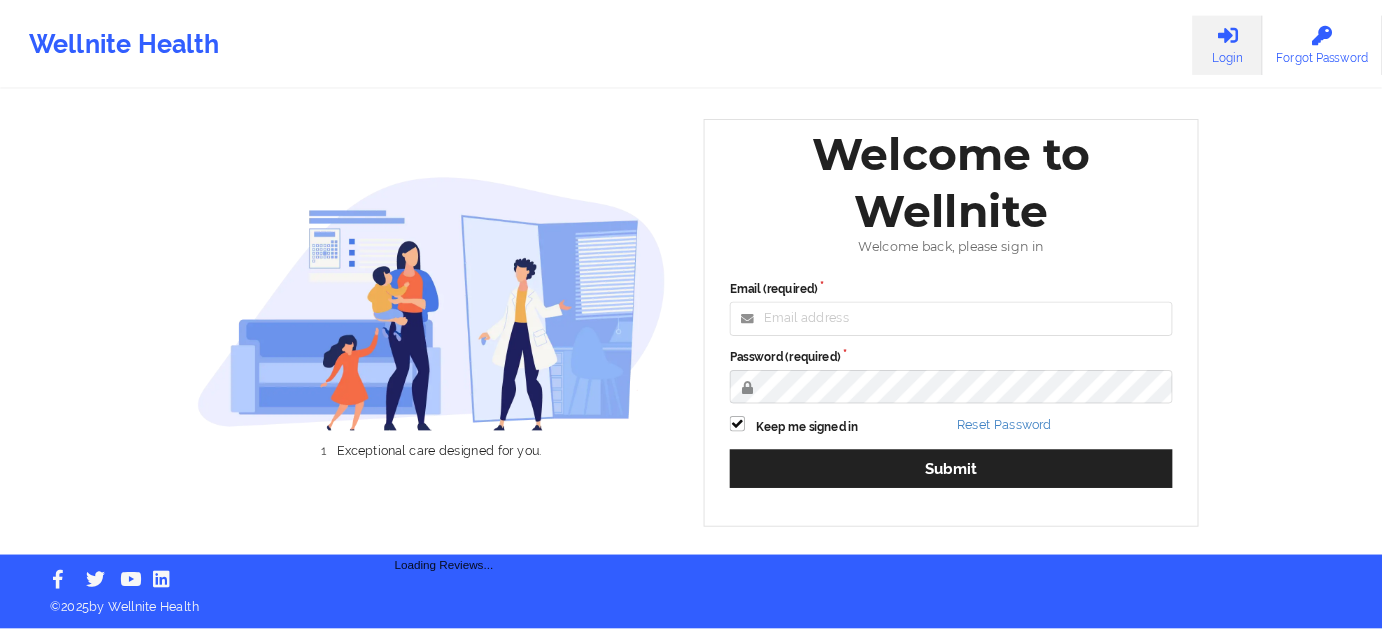 scroll, scrollTop: 0, scrollLeft: 0, axis: both 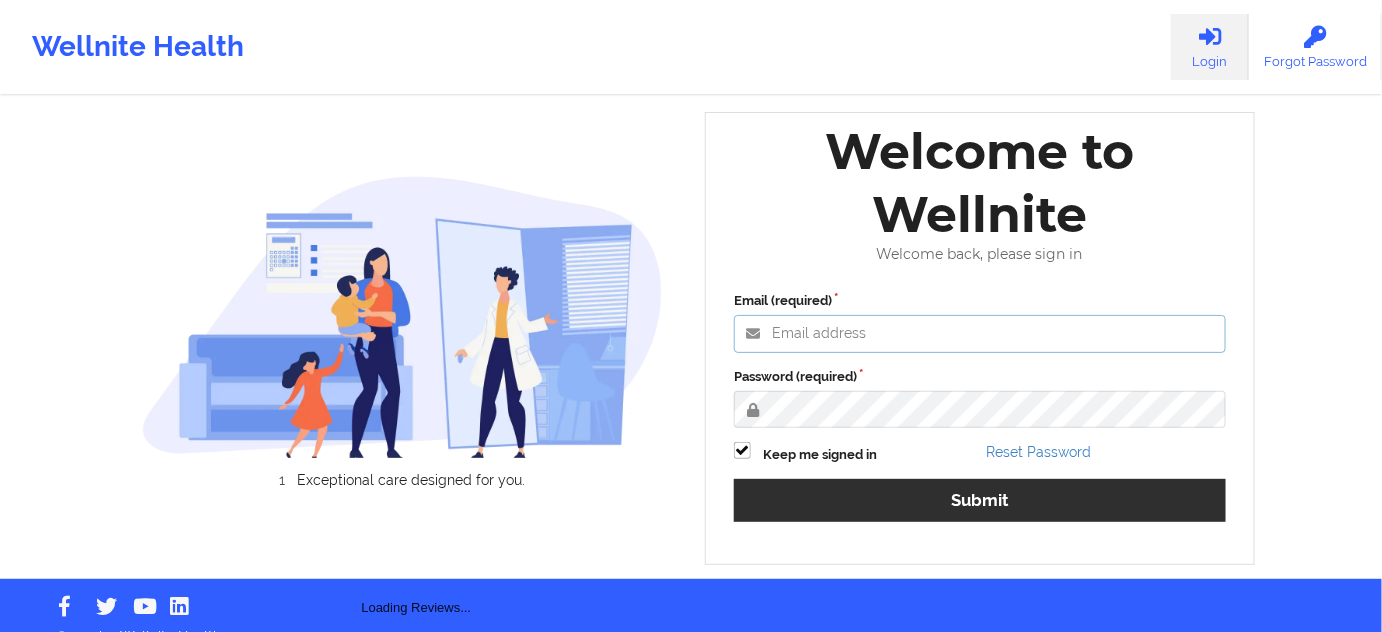 type on "[EMAIL]" 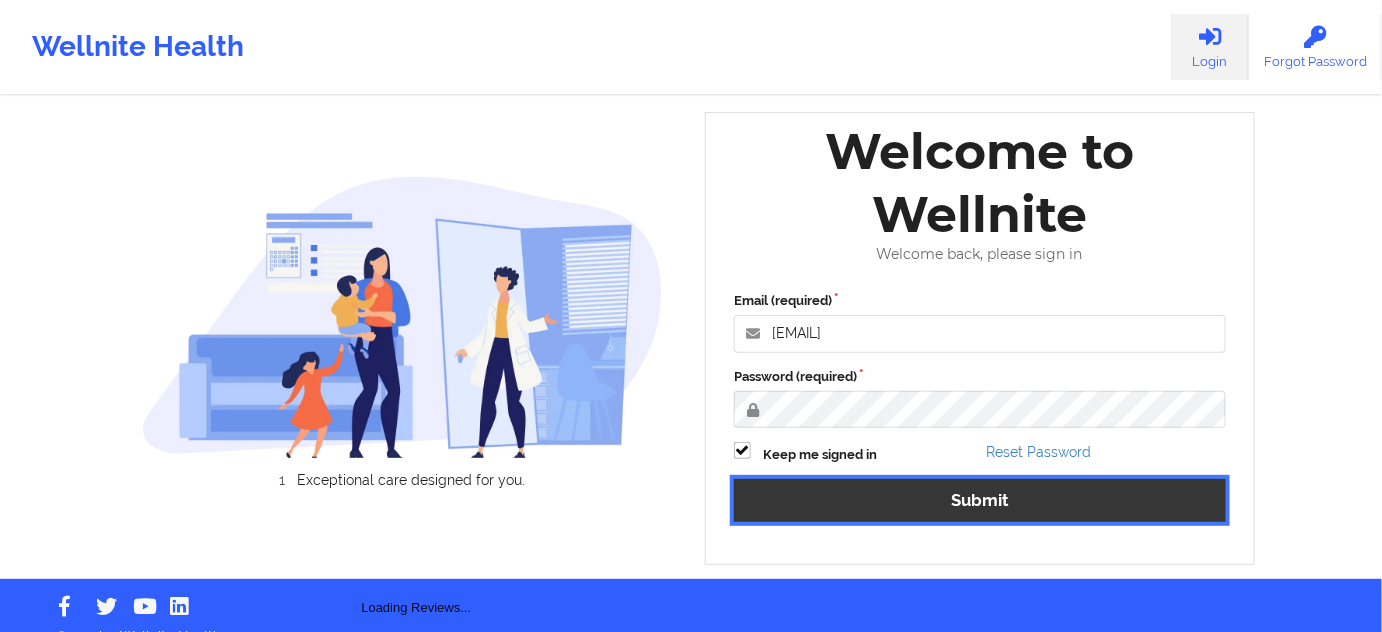 click on "Submit" at bounding box center (980, 500) 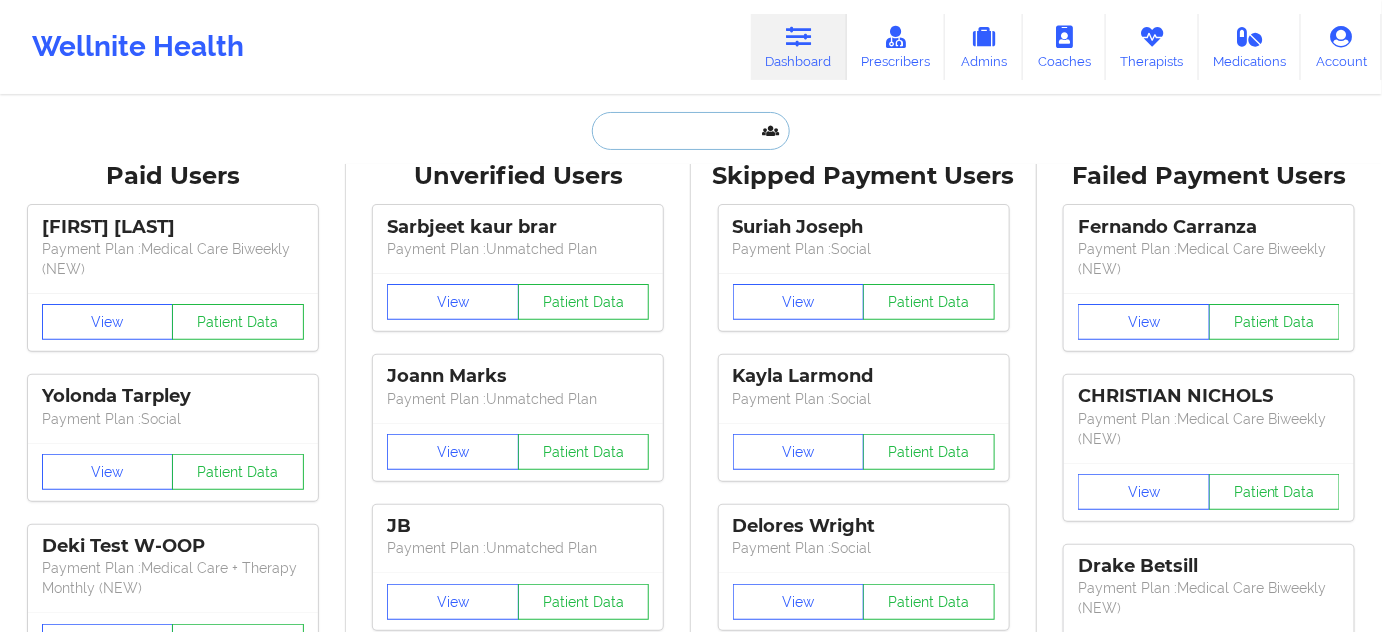 click at bounding box center [691, 131] 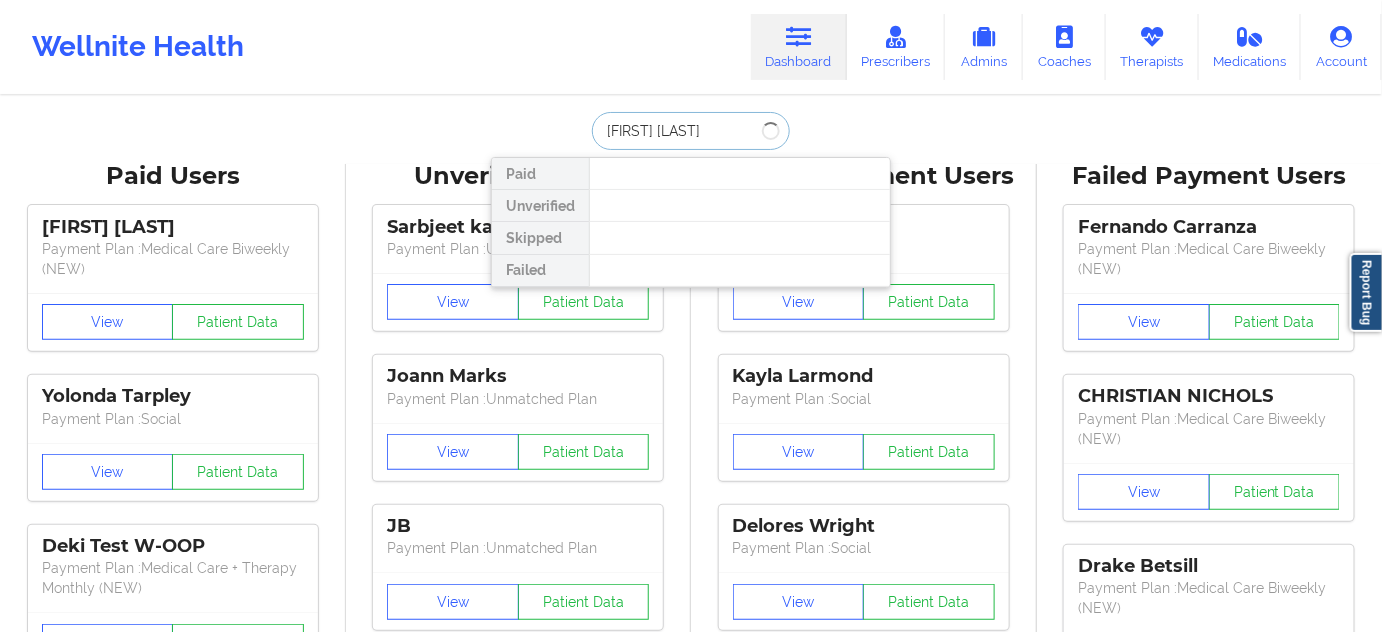 type on "[FIRST] [LAST]" 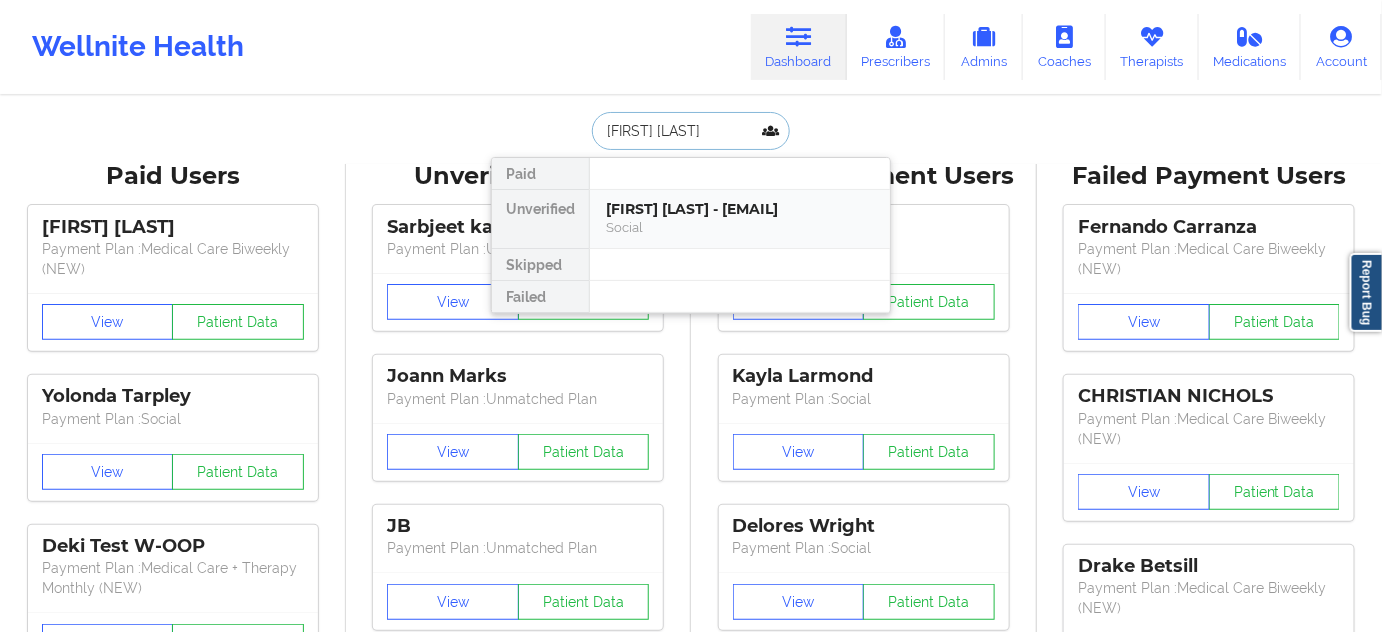 click on "[FIRST] [LAST] - [EMAIL]" at bounding box center (740, 209) 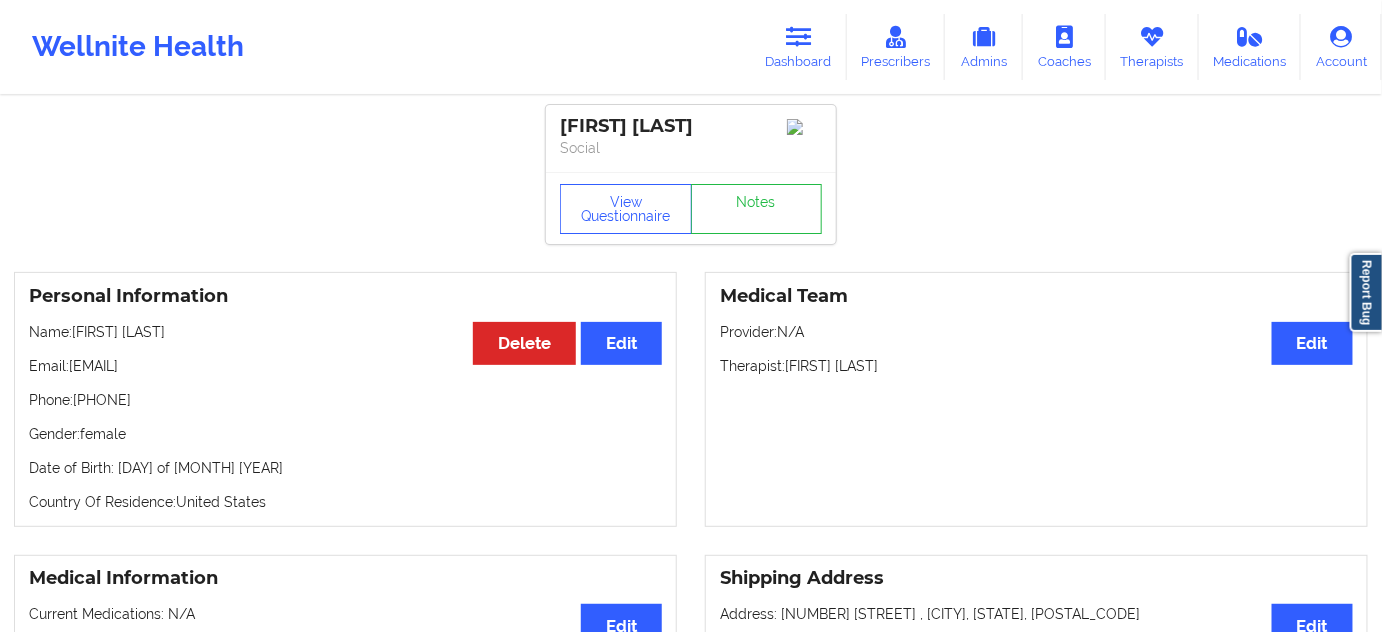 drag, startPoint x: 82, startPoint y: 404, endPoint x: 230, endPoint y: 407, distance: 148.0304 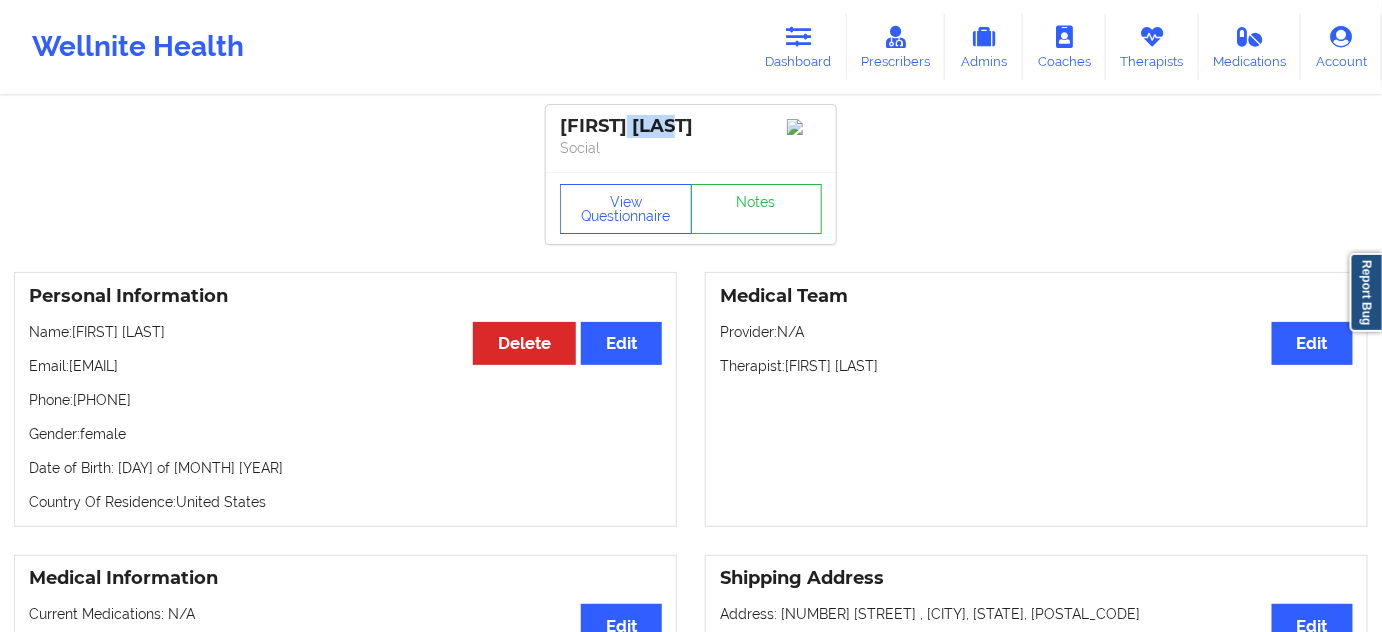 click on "[FIRST] [LAST]" at bounding box center (691, 126) 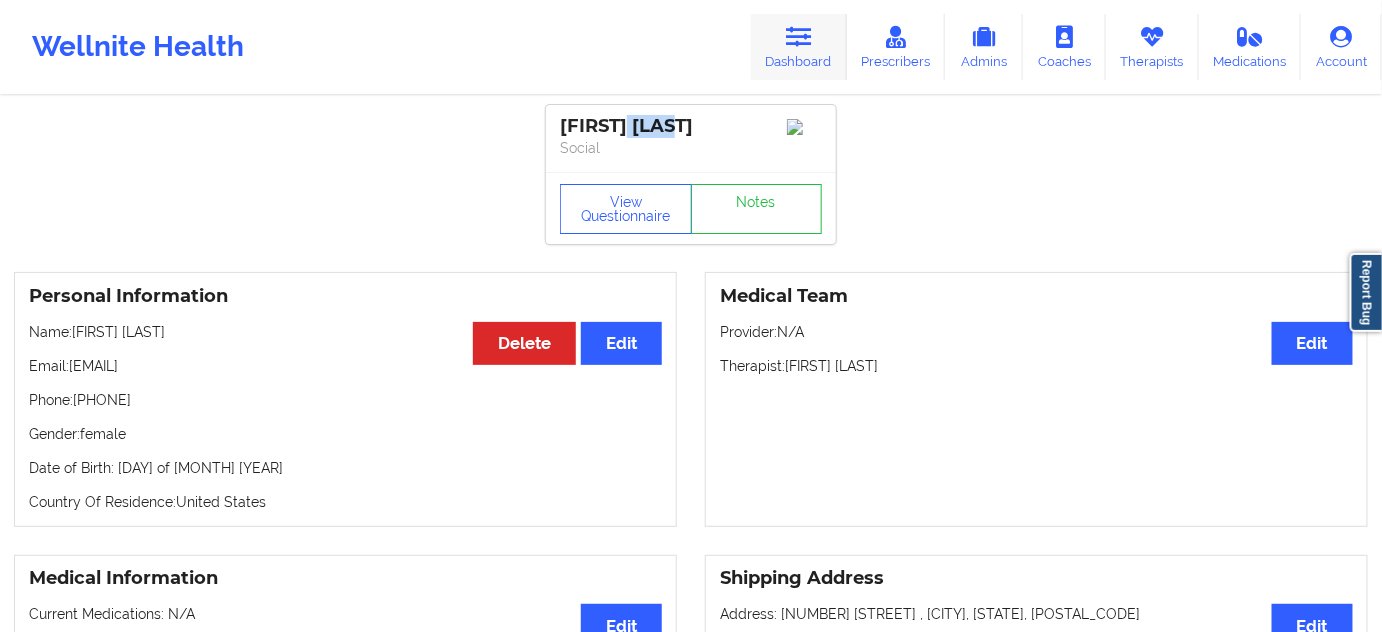 click on "Dashboard" at bounding box center (799, 47) 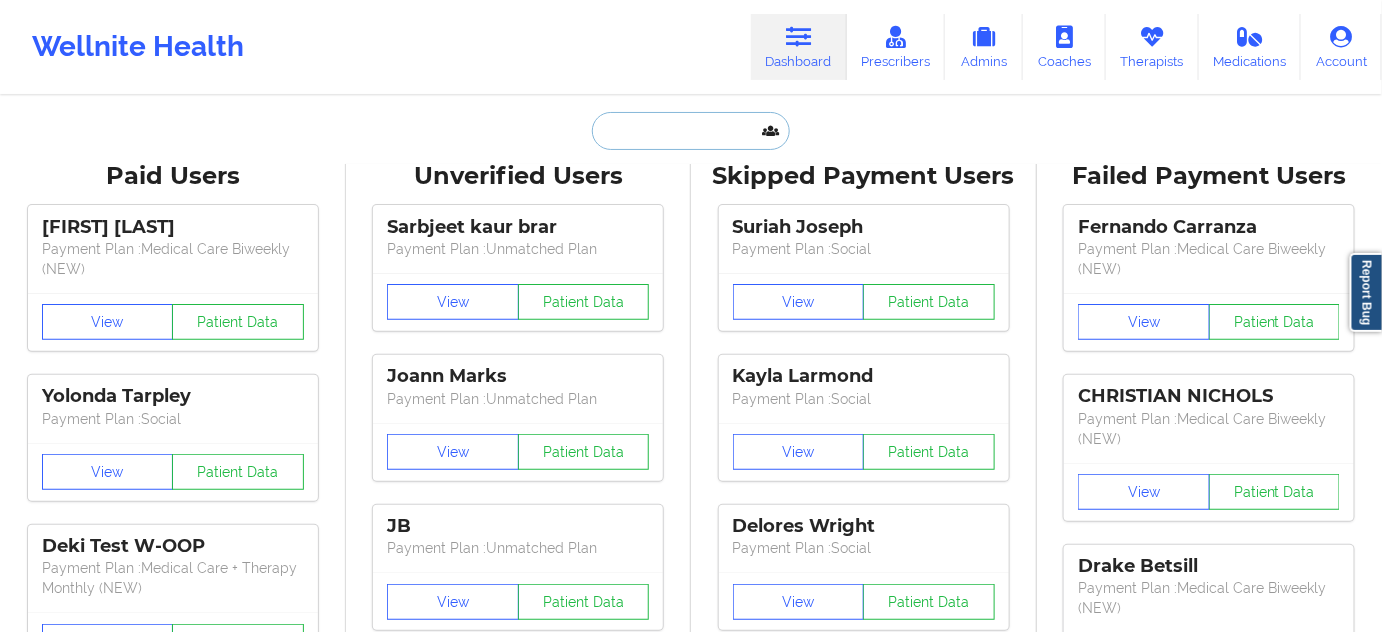 click at bounding box center (691, 131) 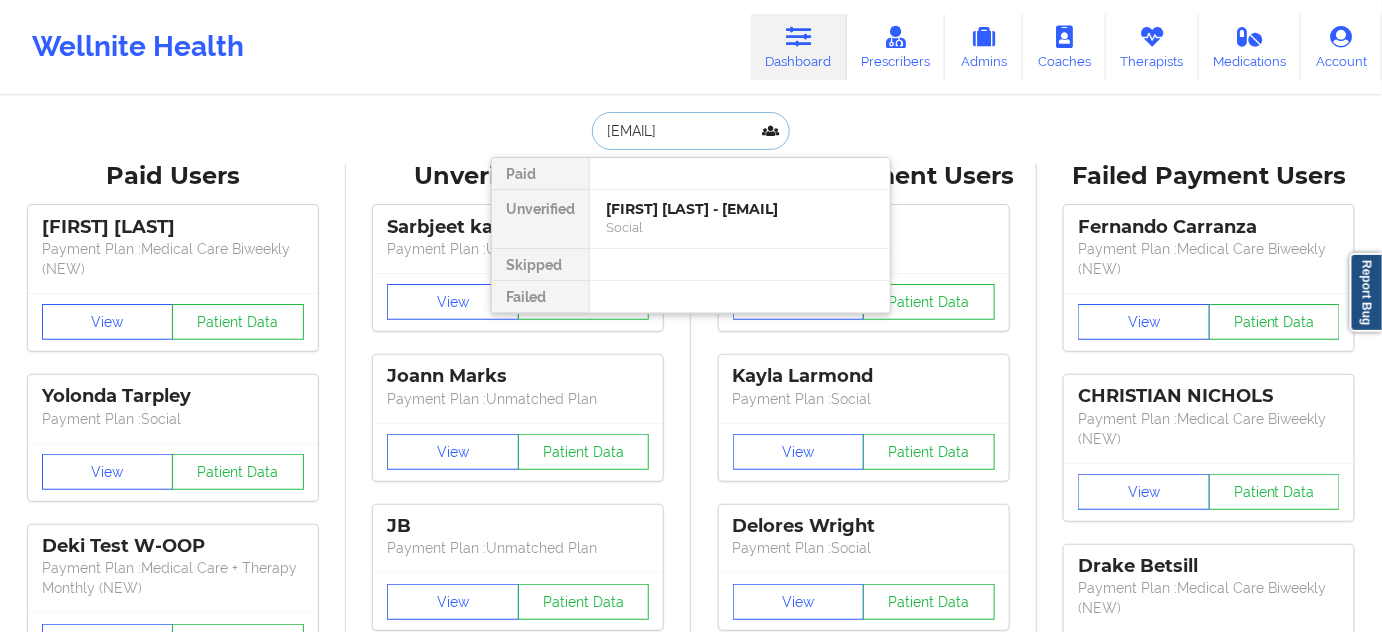 click on "[FIRST] [LAST] - [EMAIL]" at bounding box center [740, 209] 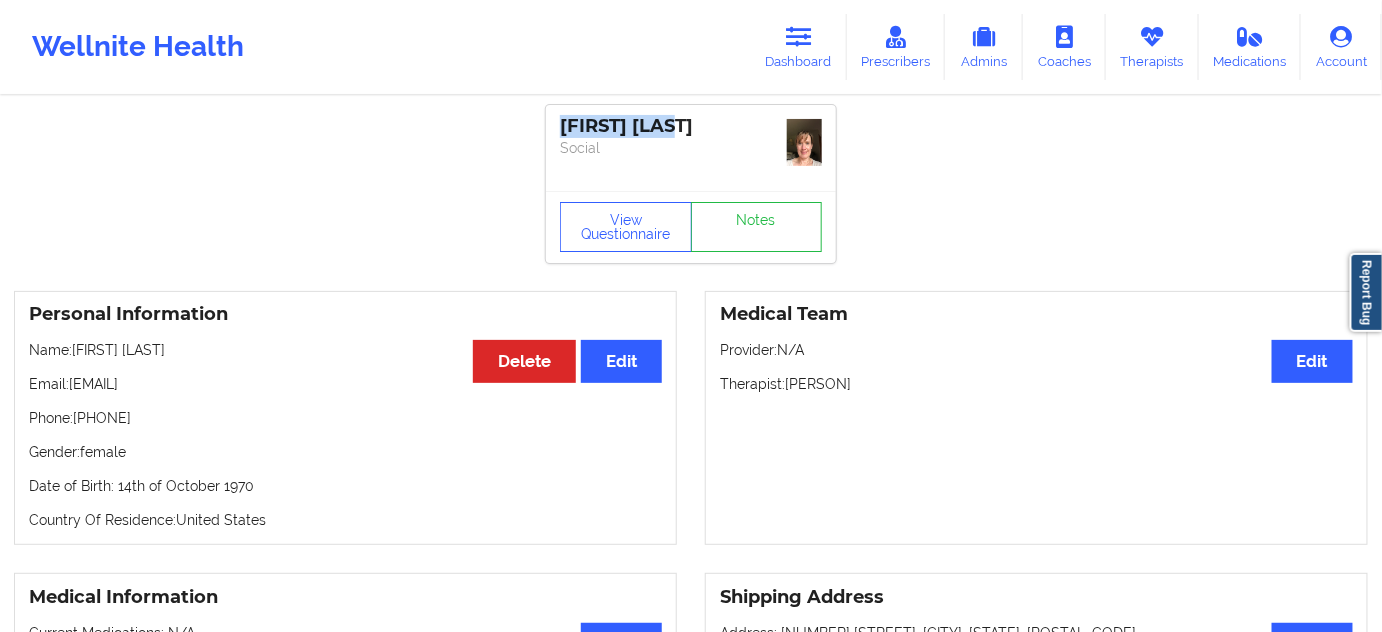 drag, startPoint x: 683, startPoint y: 116, endPoint x: 562, endPoint y: 119, distance: 121.037186 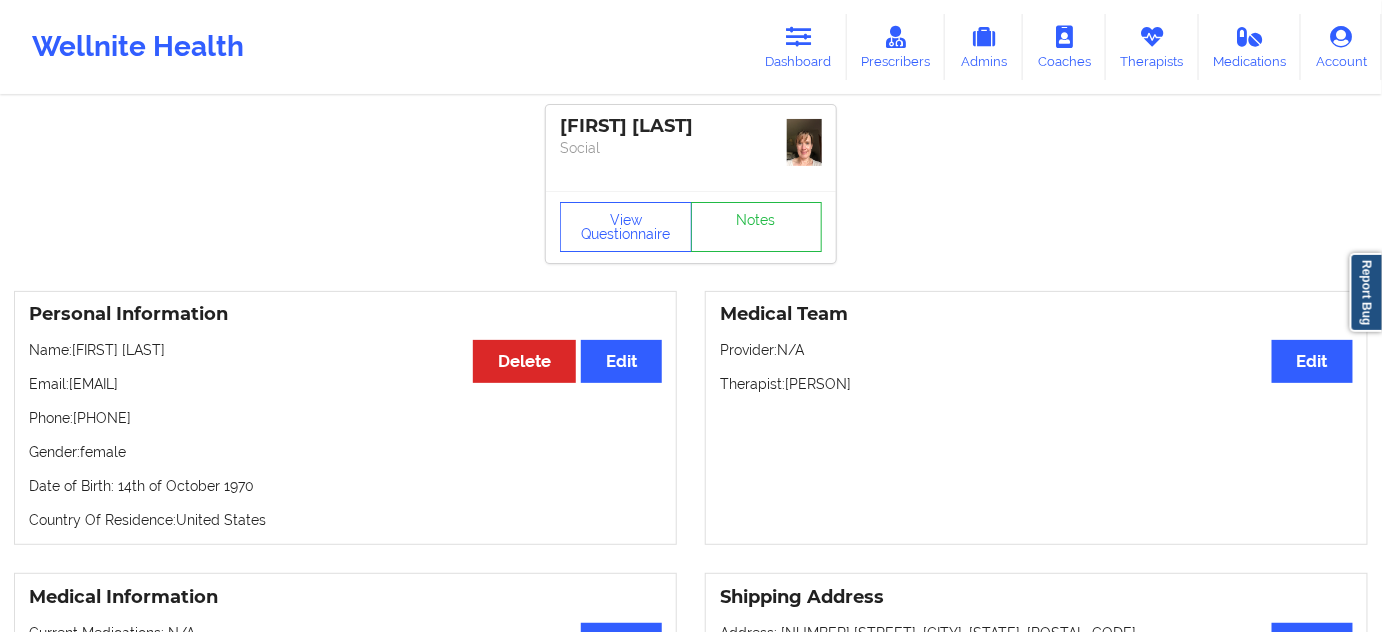 click on "Therapist: [PERSON]" at bounding box center [1036, 384] 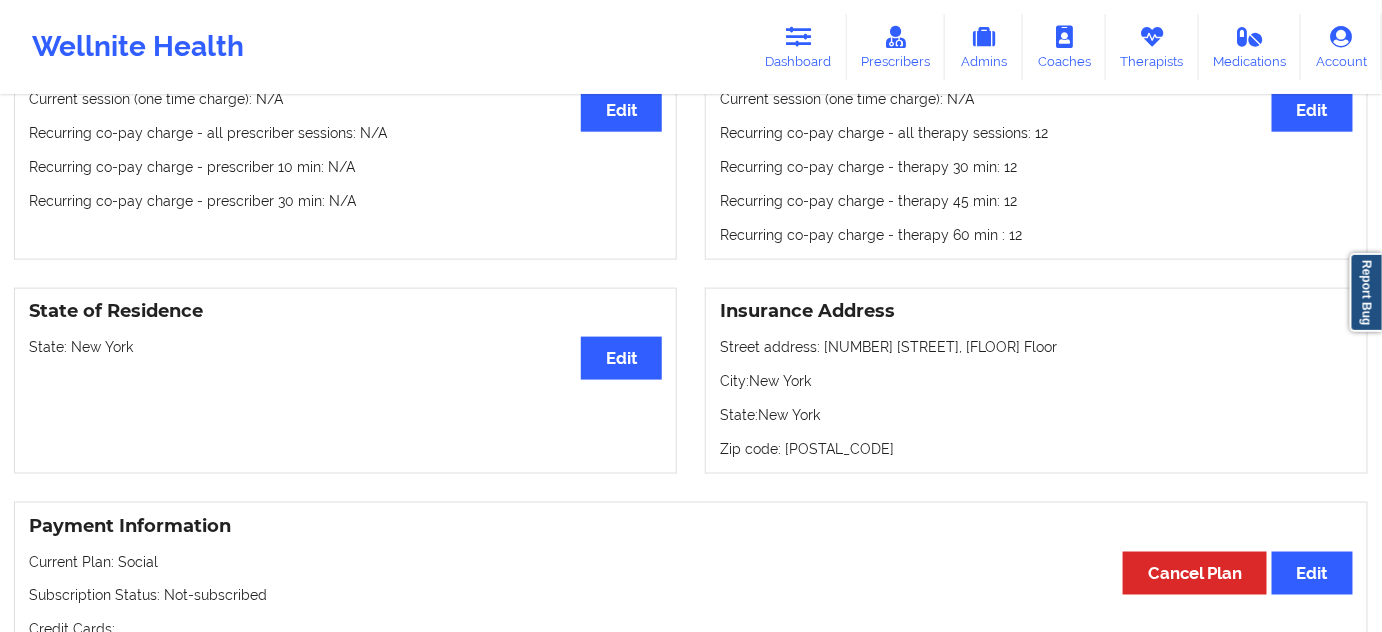 scroll, scrollTop: 787, scrollLeft: 0, axis: vertical 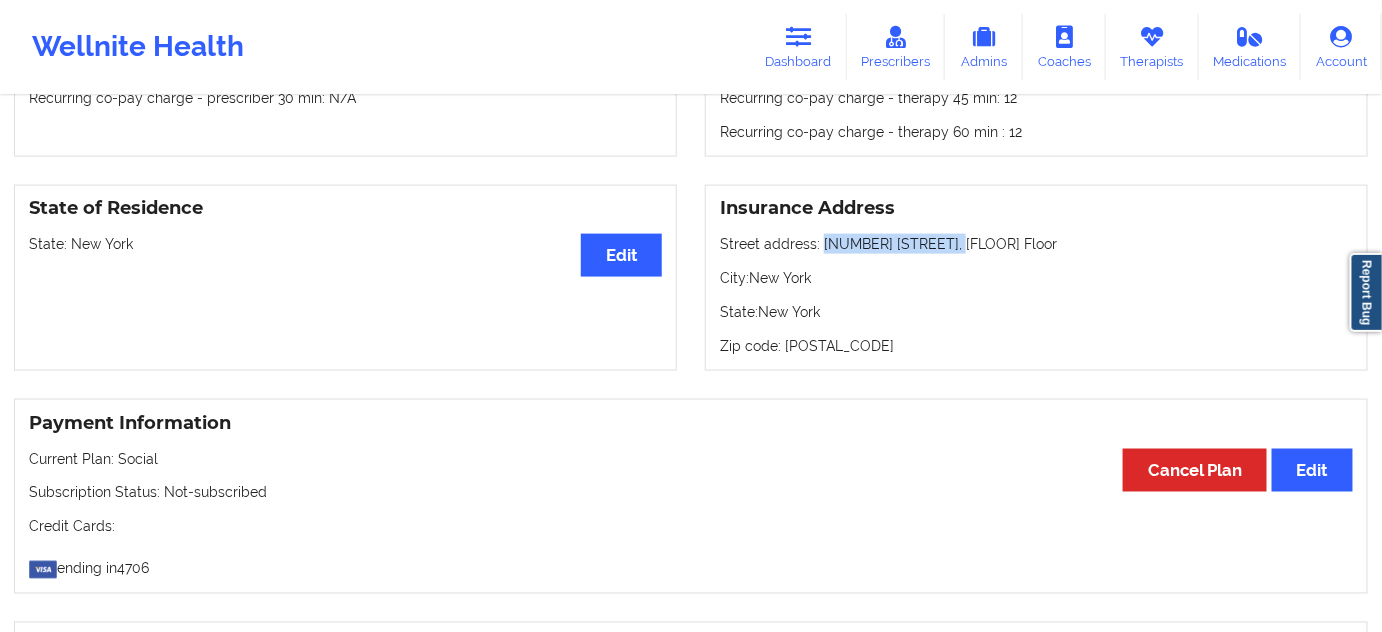 drag, startPoint x: 818, startPoint y: 246, endPoint x: 762, endPoint y: 239, distance: 56.435802 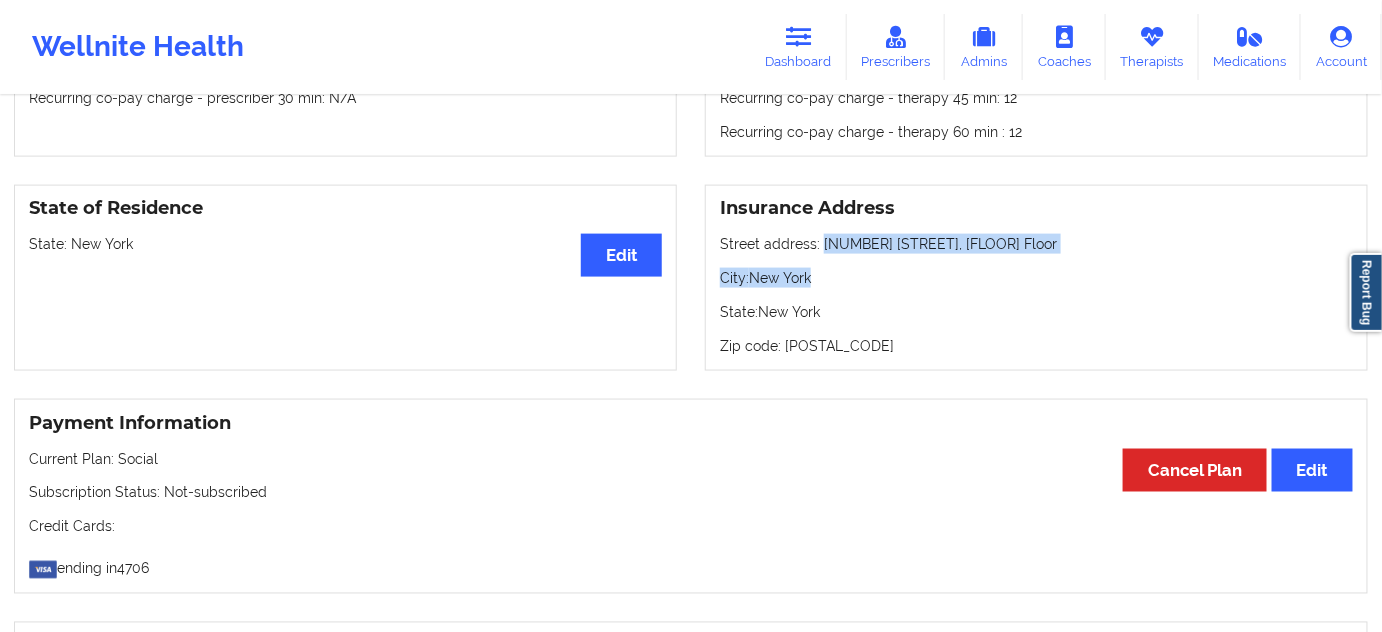 copy on "[NUMBER] [STREET], [NUMBER] Floor City: [CITY]" 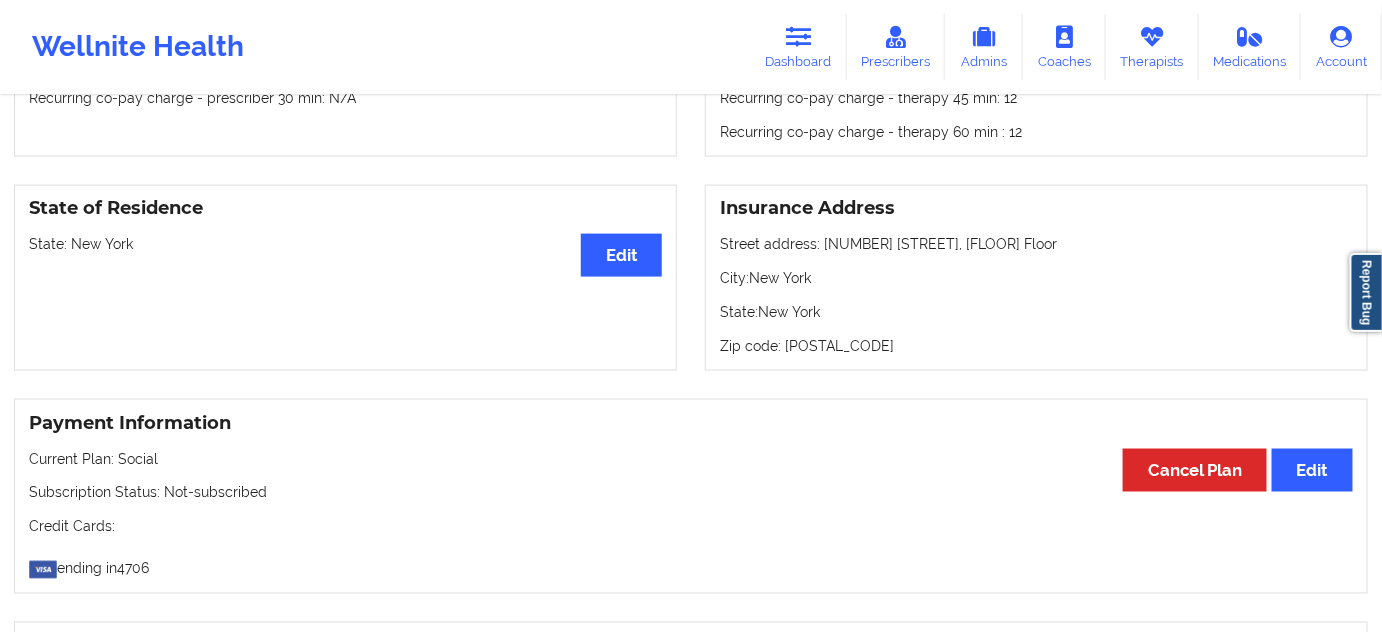 click on "Insurance Address Street address: [NUMBER] [STREET], [FLOOR] Floor City: [CITY] State: [STATE] Zip code: [POSTAL_CODE]" at bounding box center (1036, 278) 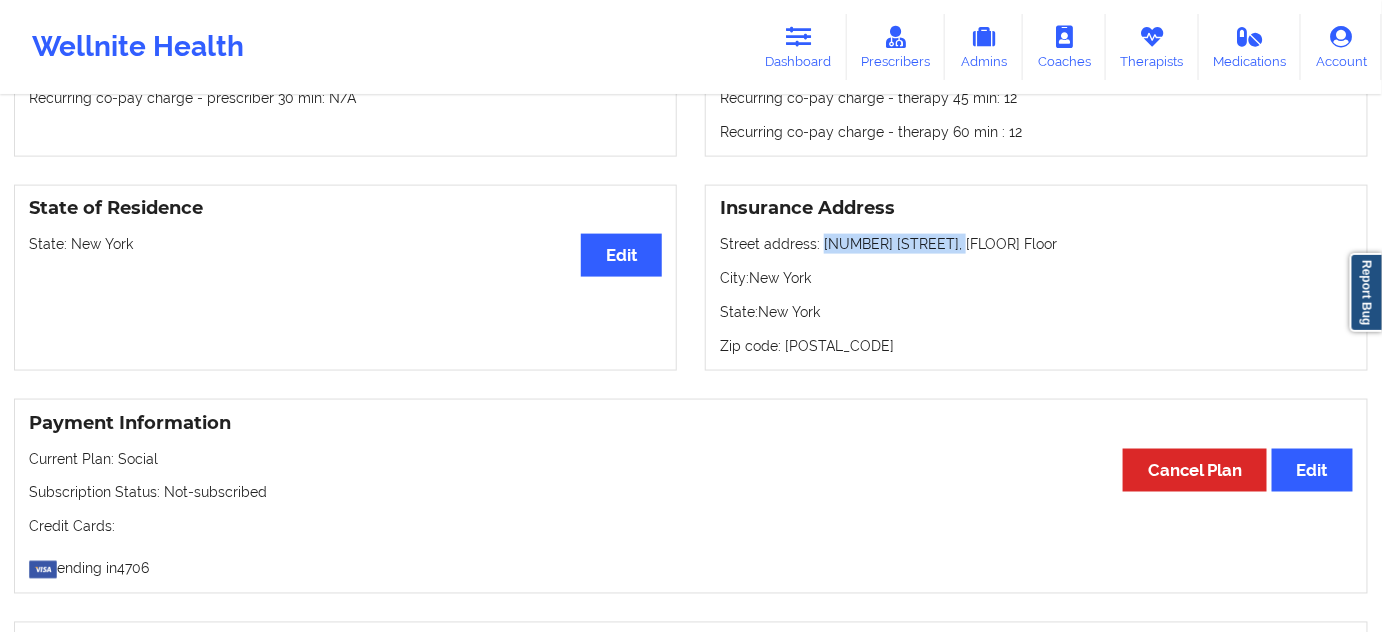 drag, startPoint x: 819, startPoint y: 241, endPoint x: 909, endPoint y: 248, distance: 90.27181 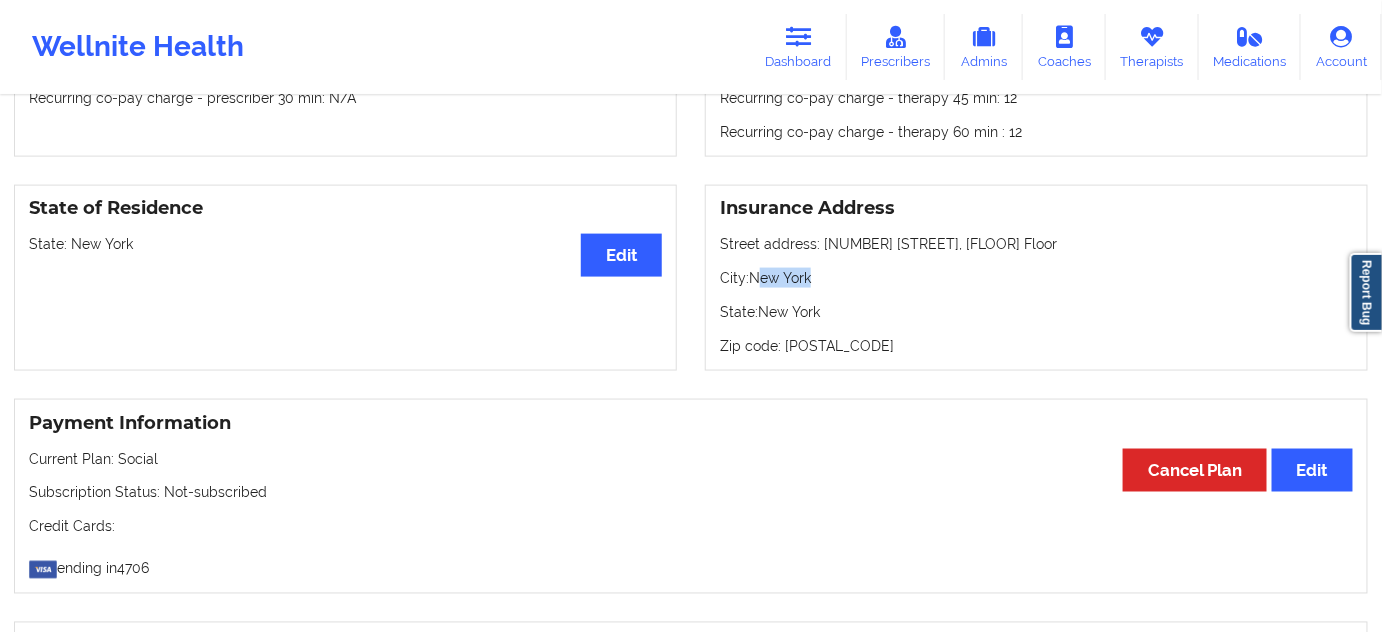 drag, startPoint x: 757, startPoint y: 273, endPoint x: 800, endPoint y: 282, distance: 43.931767 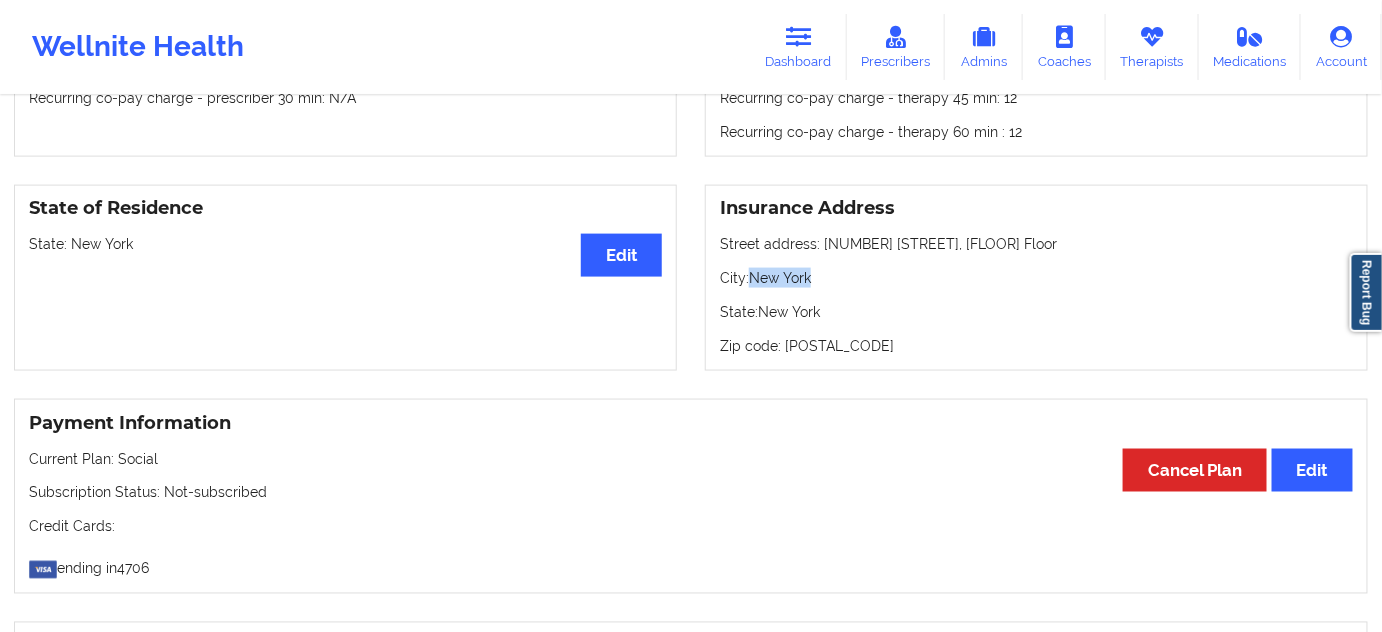 click on "City: [CITY]" at bounding box center [1036, 278] 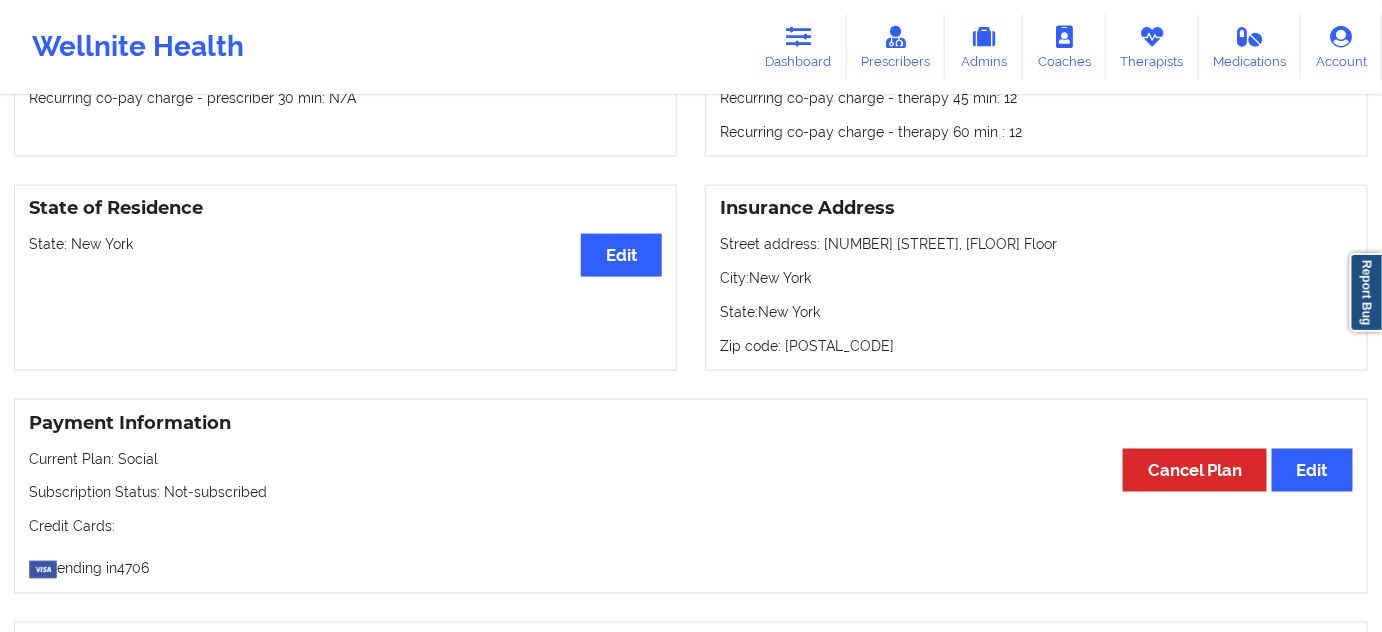 click on "Zip code: [POSTAL_CODE]" at bounding box center [1036, 346] 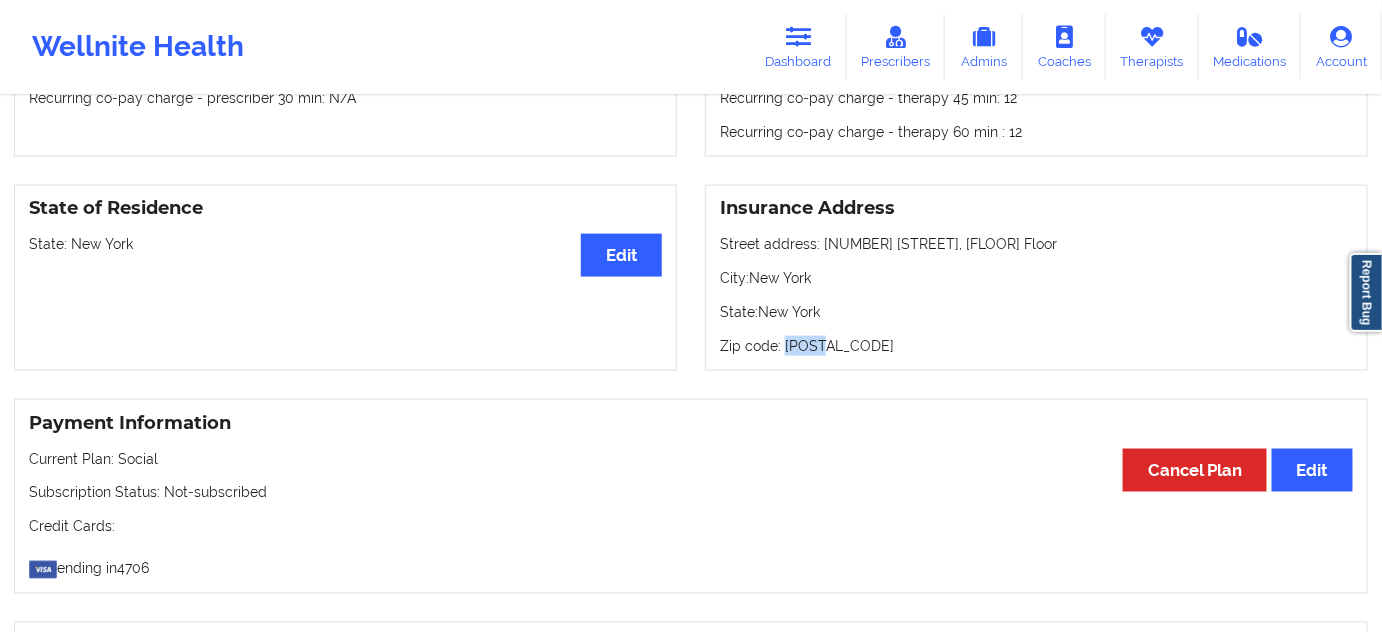 click on "Zip code: [POSTAL_CODE]" at bounding box center (1036, 346) 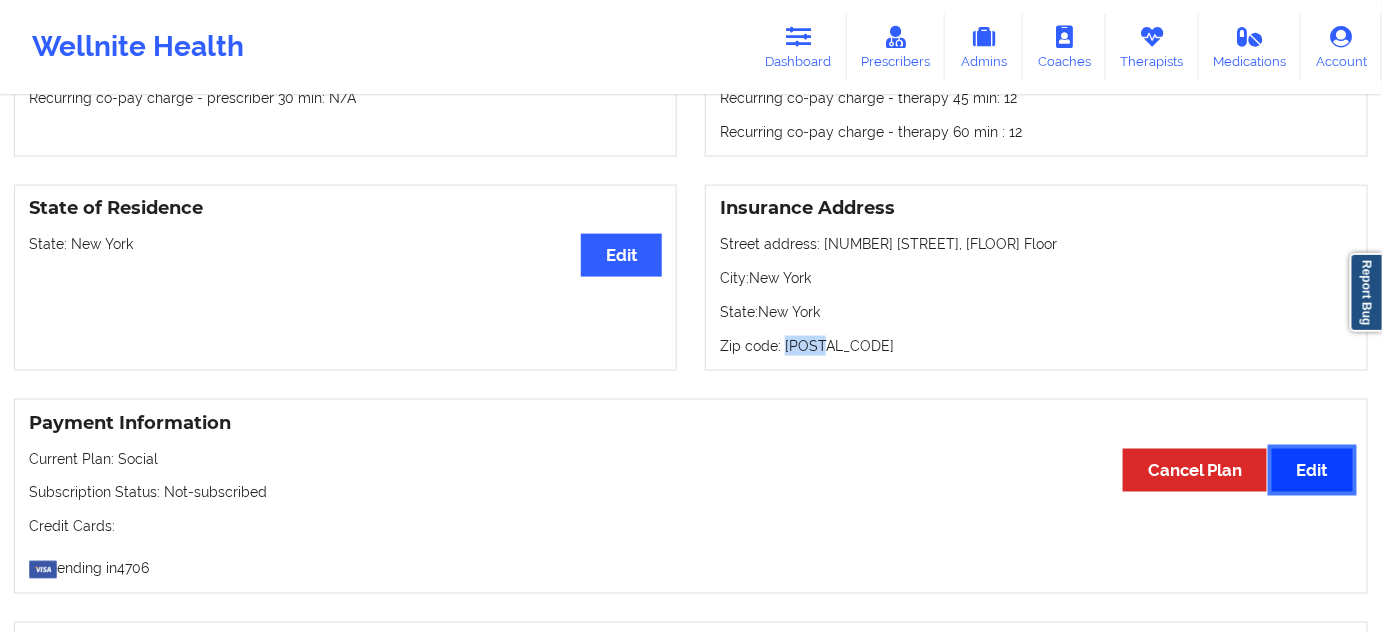 type 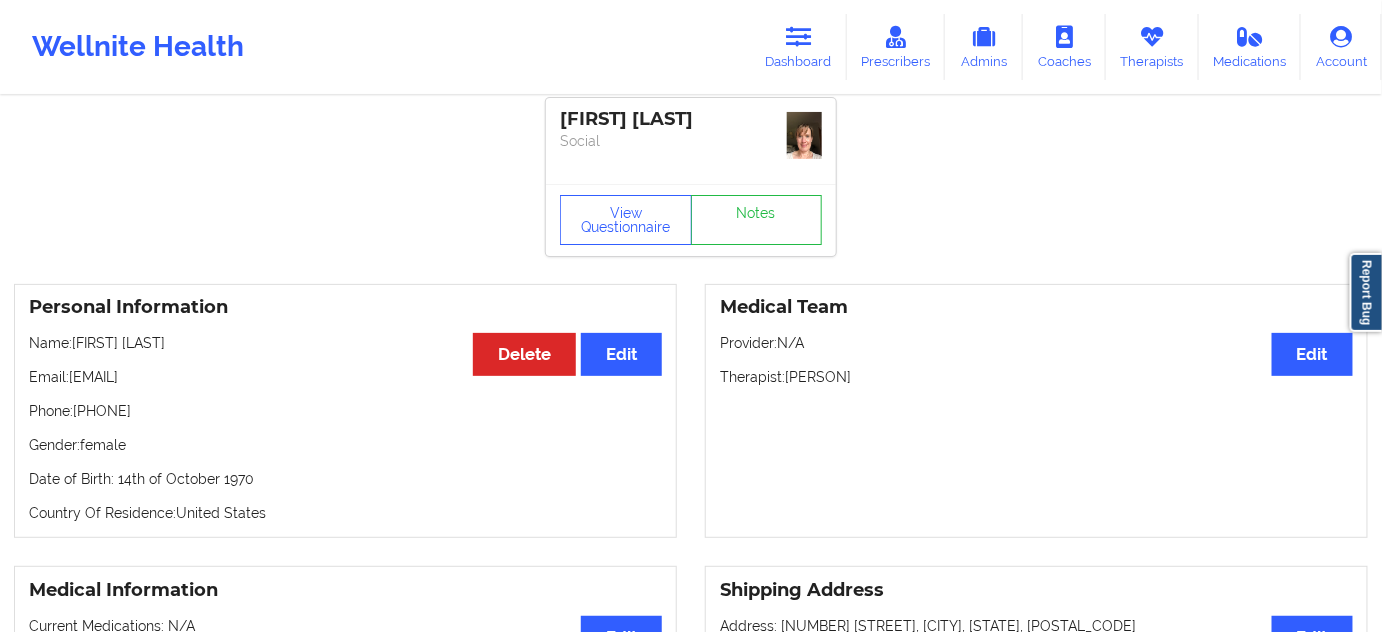 scroll, scrollTop: 0, scrollLeft: 0, axis: both 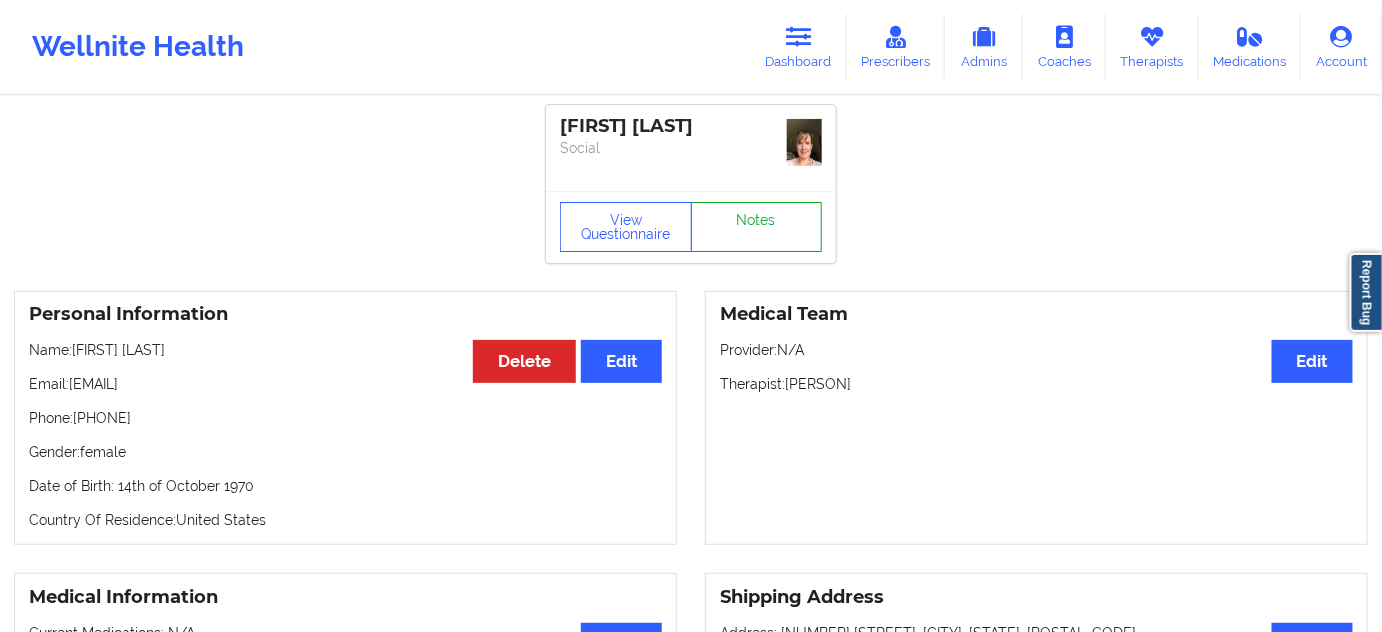 click on "Notes" at bounding box center [757, 227] 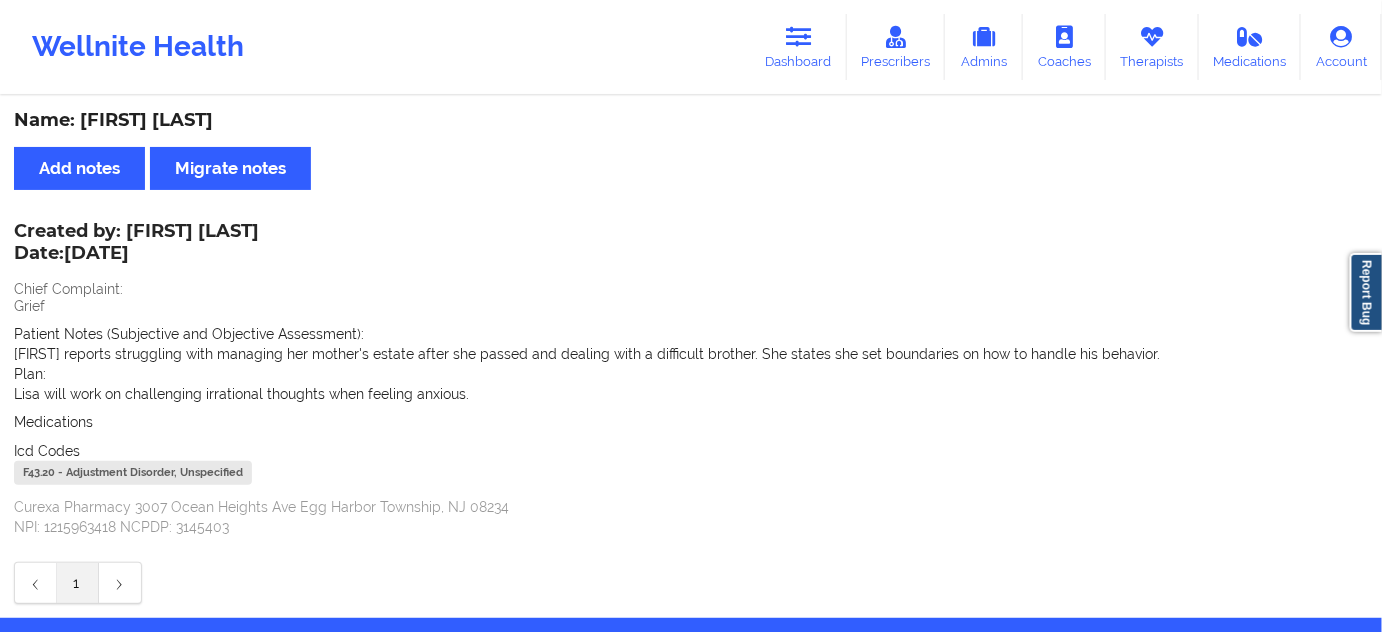 click on "F43.20 - Adjustment Disorder, Unspecified" at bounding box center [133, 473] 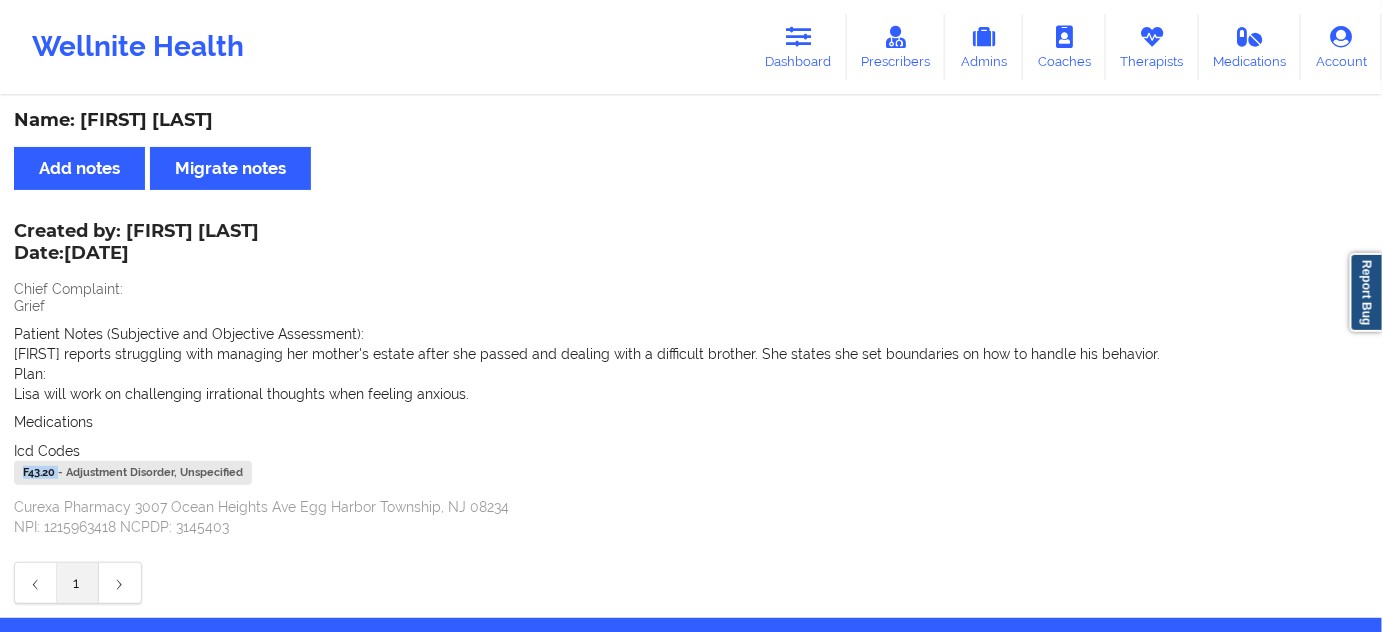 click on "F43.20 - Adjustment Disorder, Unspecified" at bounding box center [133, 473] 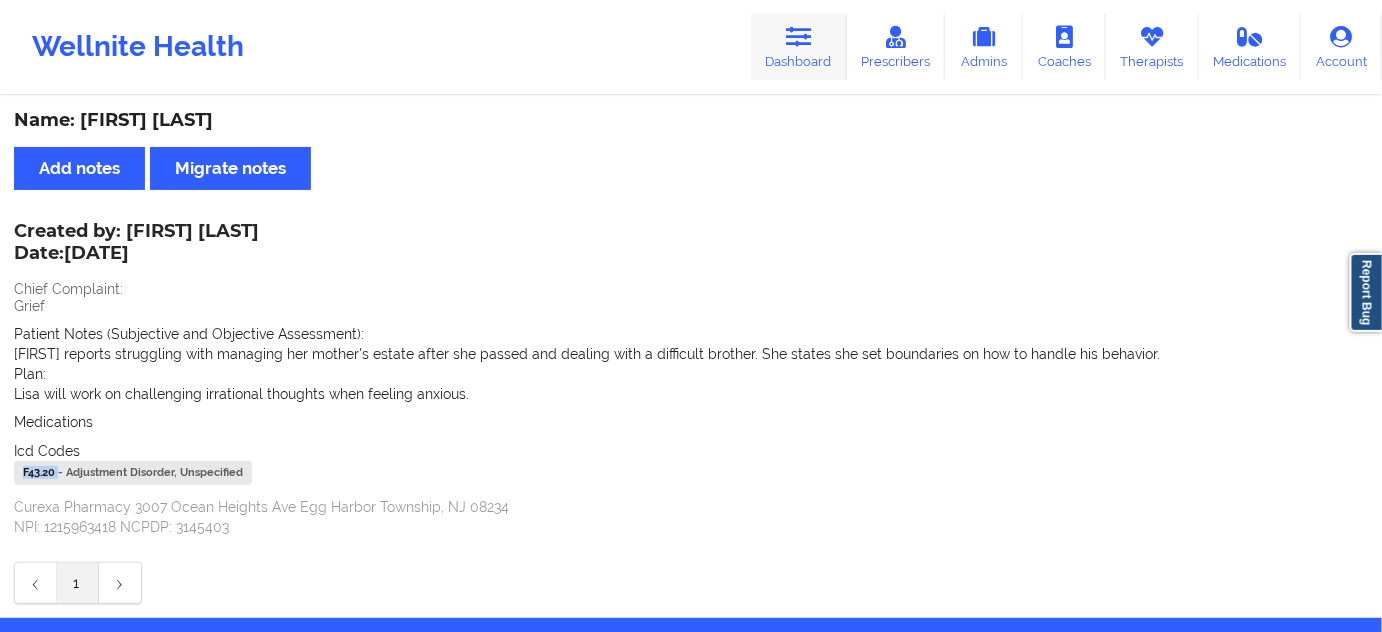 click on "Dashboard" at bounding box center (799, 47) 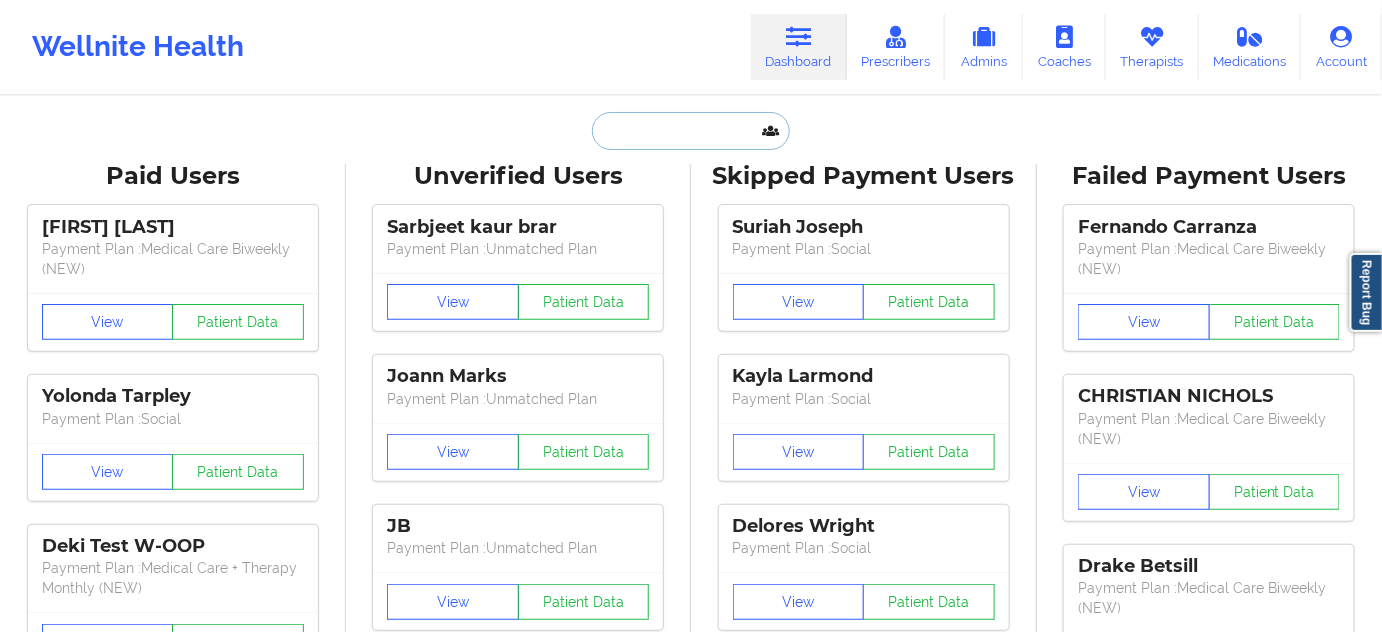 click at bounding box center [691, 131] 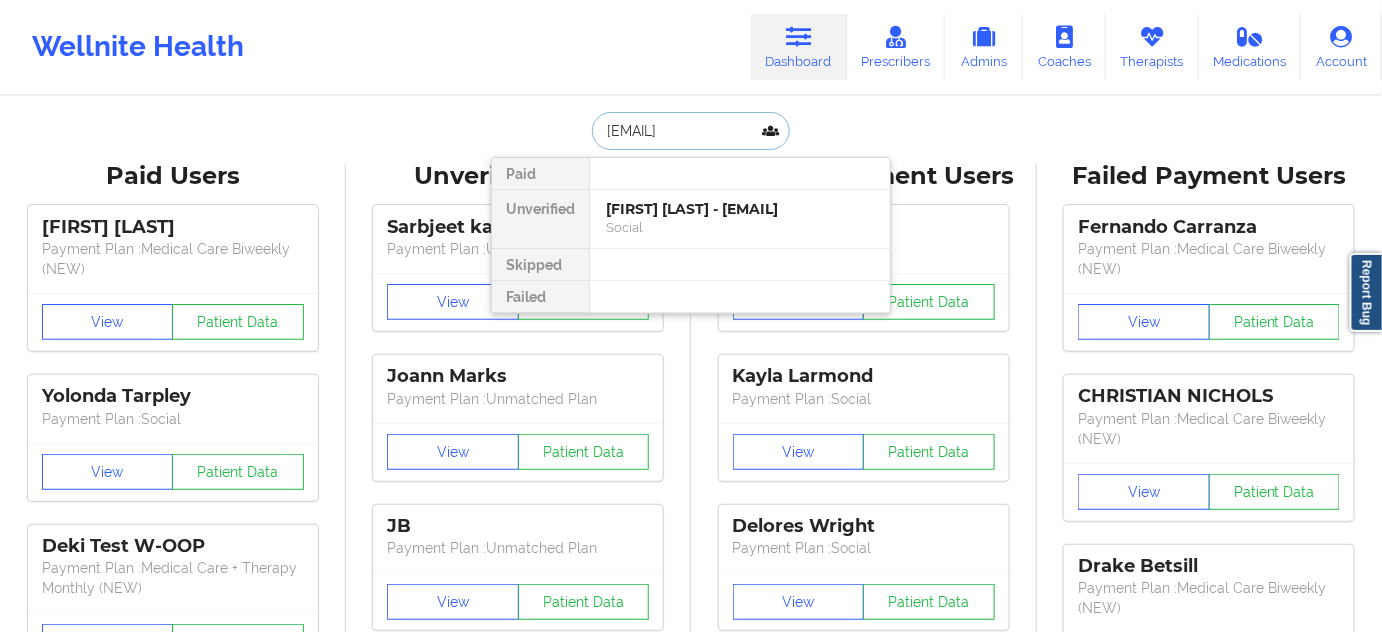 click on "[FIRST] [LAST] - [EMAIL]" at bounding box center [740, 209] 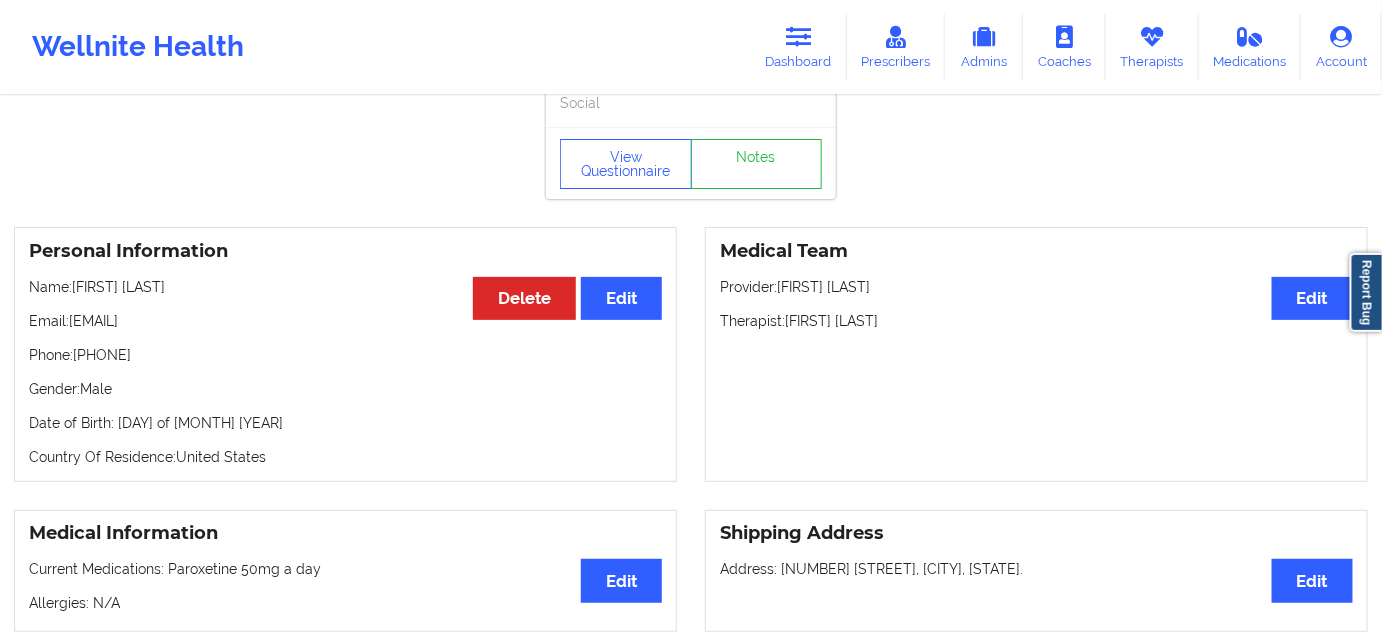 scroll, scrollTop: 0, scrollLeft: 0, axis: both 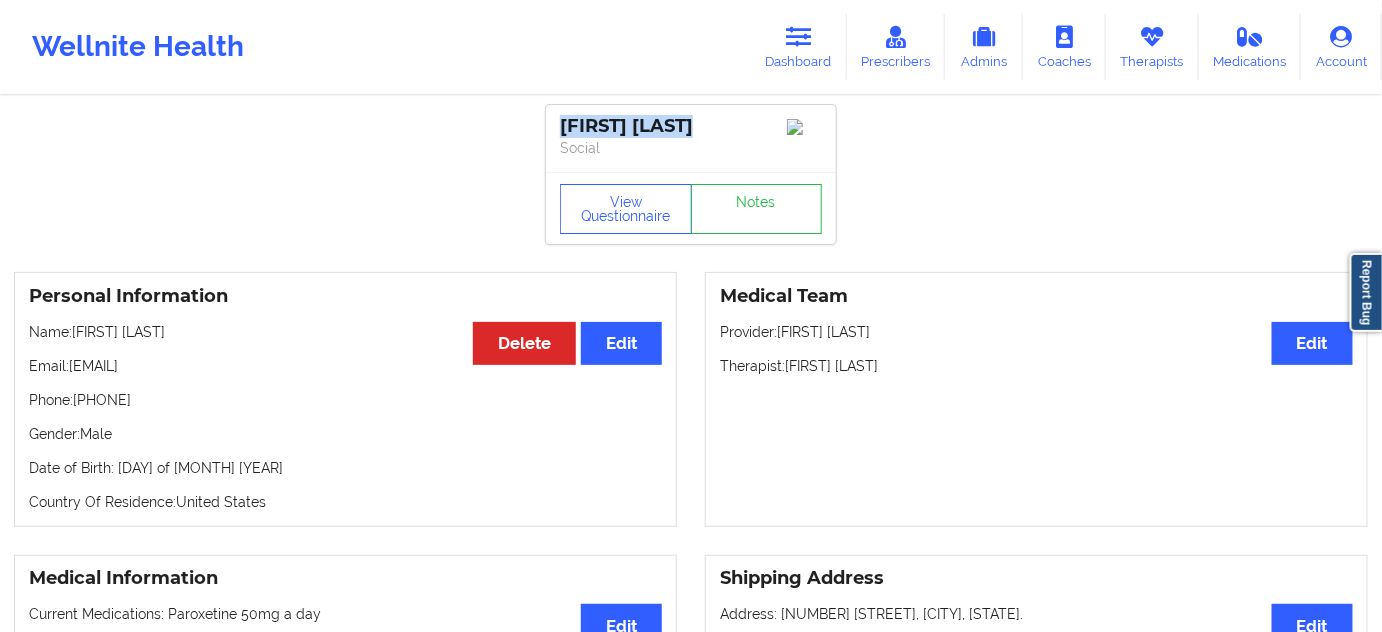 drag, startPoint x: 697, startPoint y: 114, endPoint x: 560, endPoint y: 115, distance: 137.00365 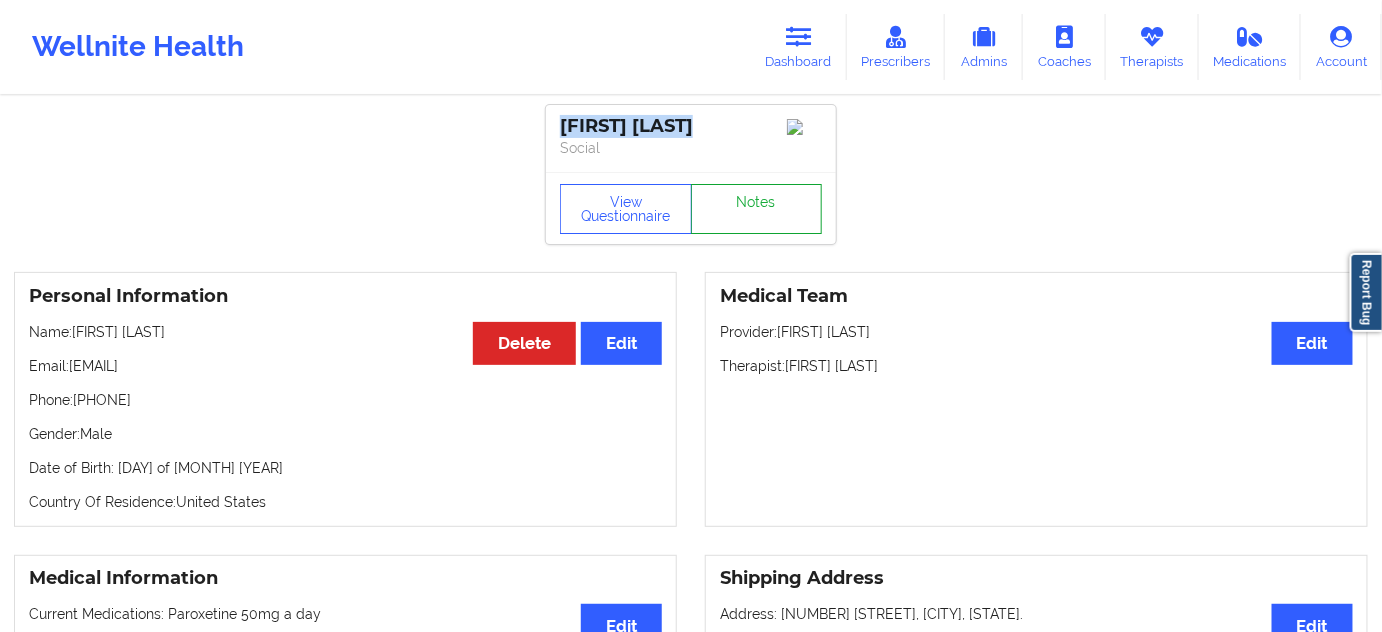 click on "Notes" at bounding box center [757, 209] 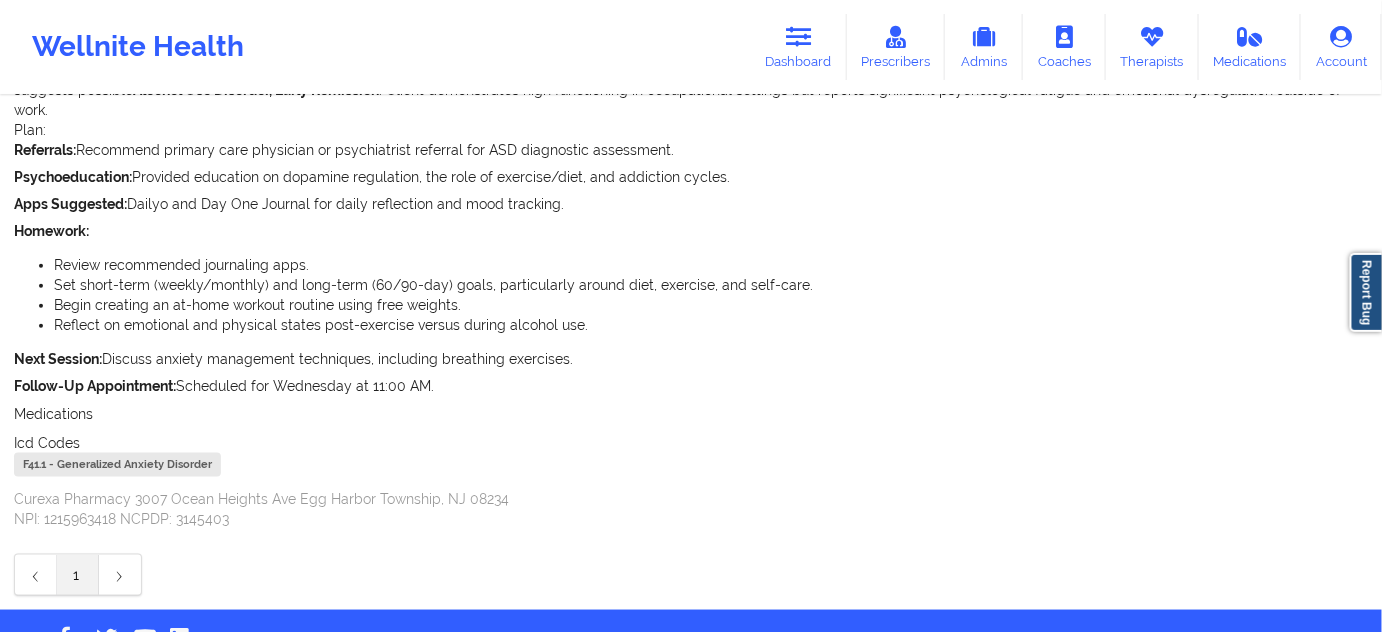 scroll, scrollTop: 612, scrollLeft: 0, axis: vertical 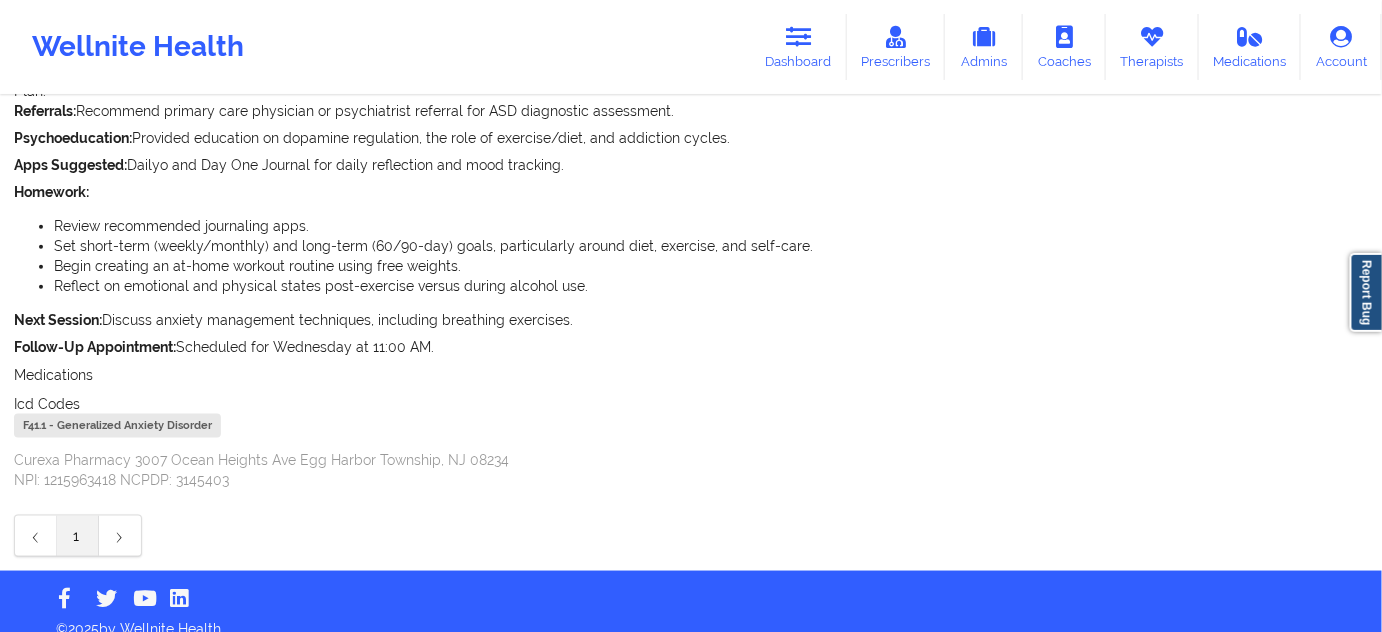 click on "F41.1 - Generalized Anxiety Disorder" at bounding box center [117, 426] 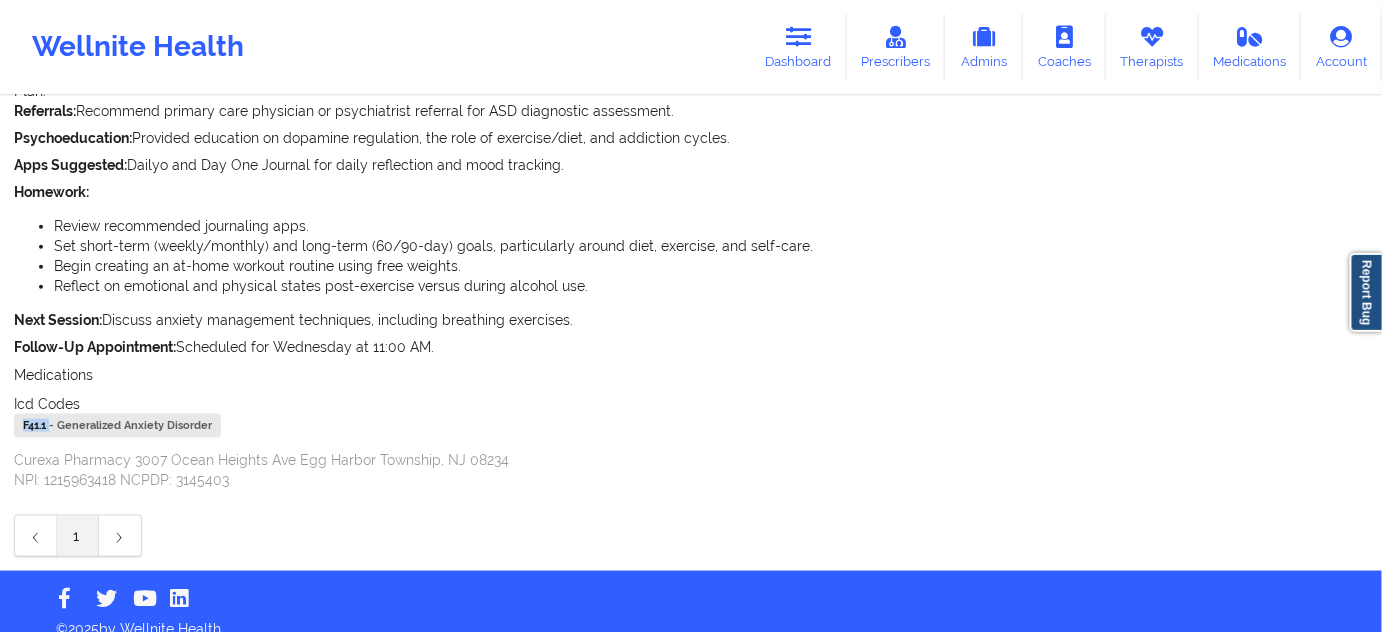 click on "F41.1 - Generalized Anxiety Disorder" at bounding box center [117, 426] 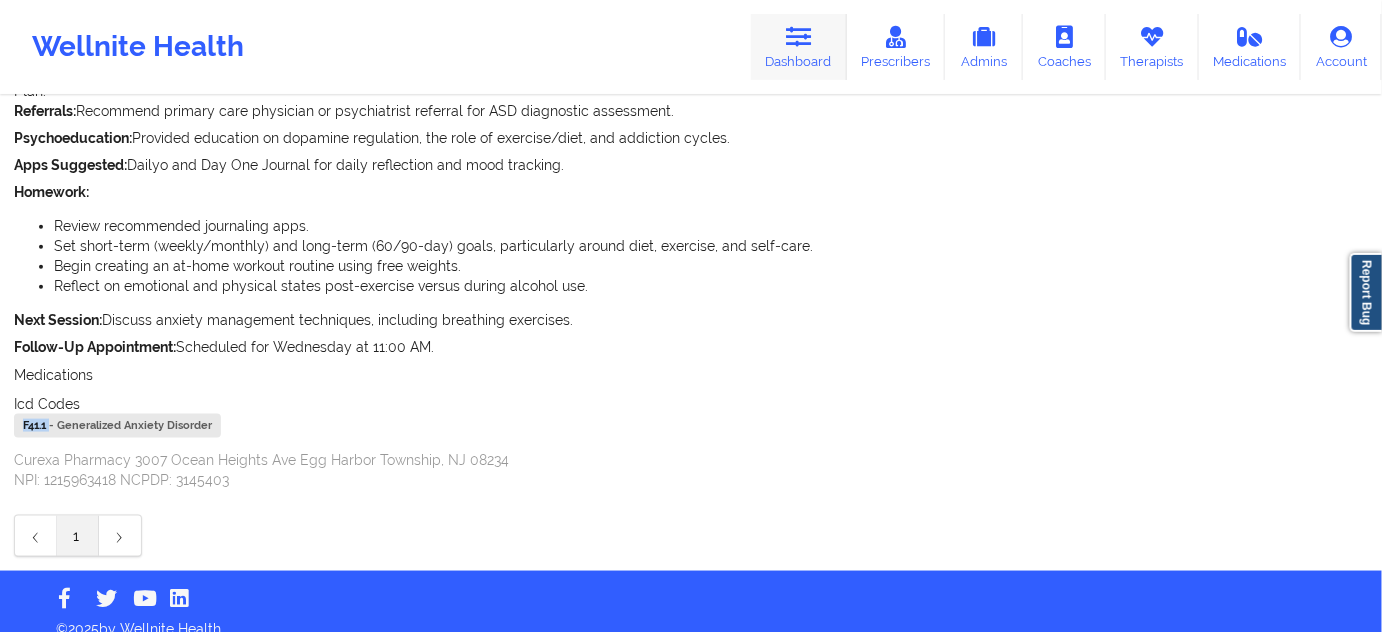 click on "Dashboard" at bounding box center (799, 47) 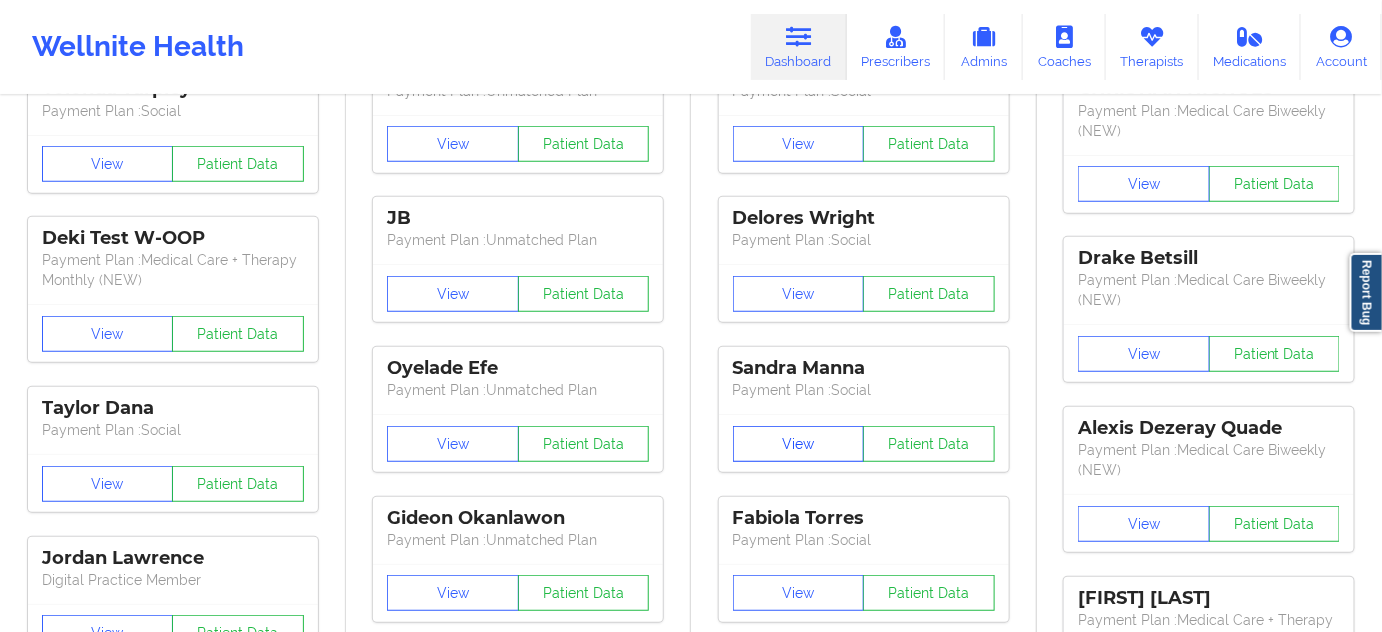 scroll, scrollTop: 6, scrollLeft: 0, axis: vertical 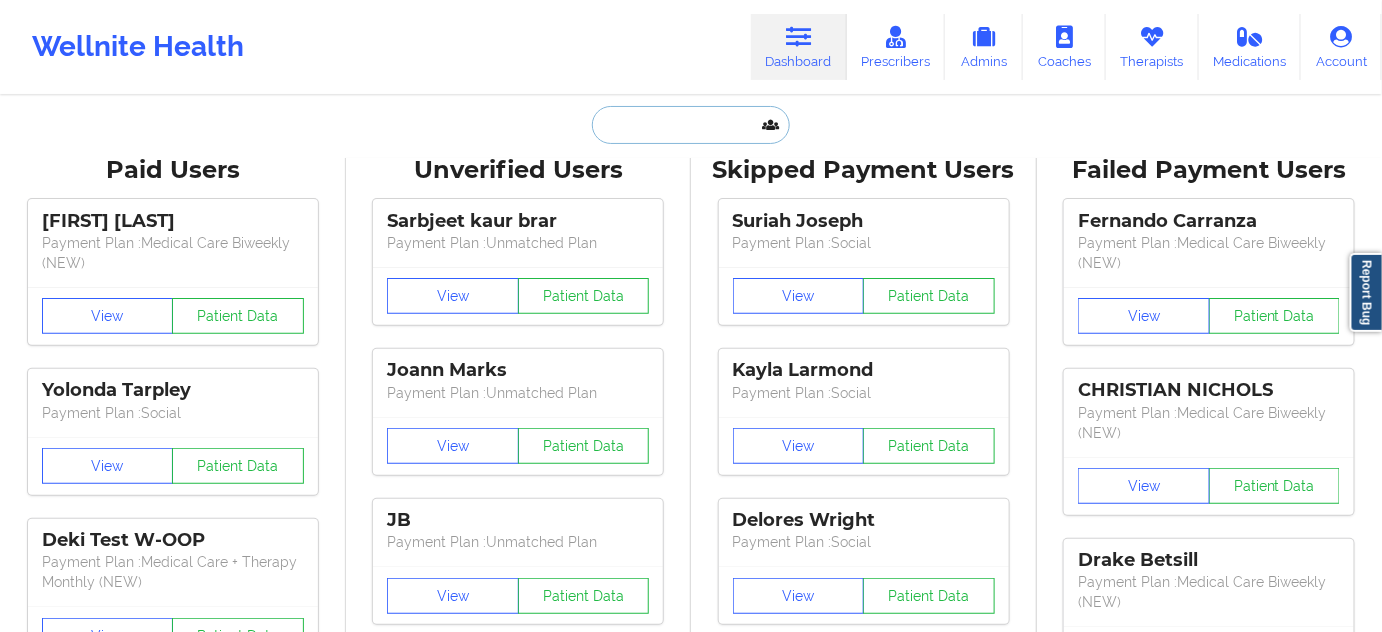 click at bounding box center (691, 125) 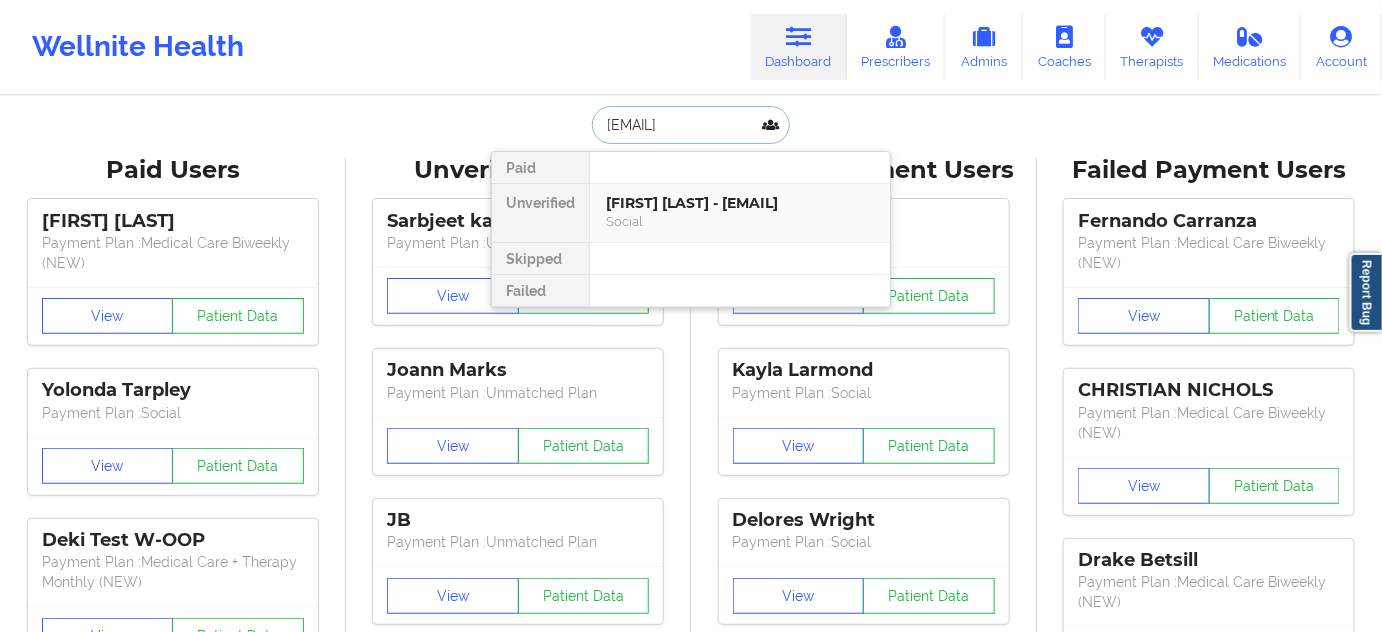 scroll, scrollTop: 0, scrollLeft: 19, axis: horizontal 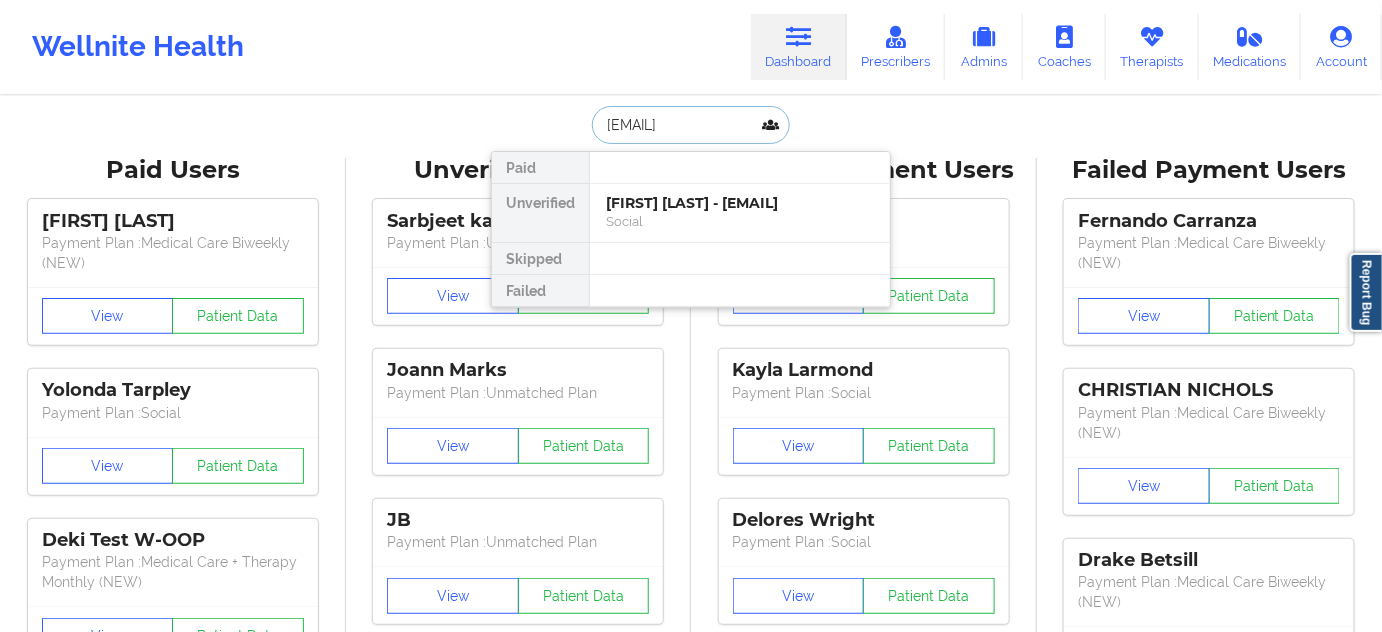 click on "[FIRST] [LAST] - [EMAIL]" at bounding box center [740, 203] 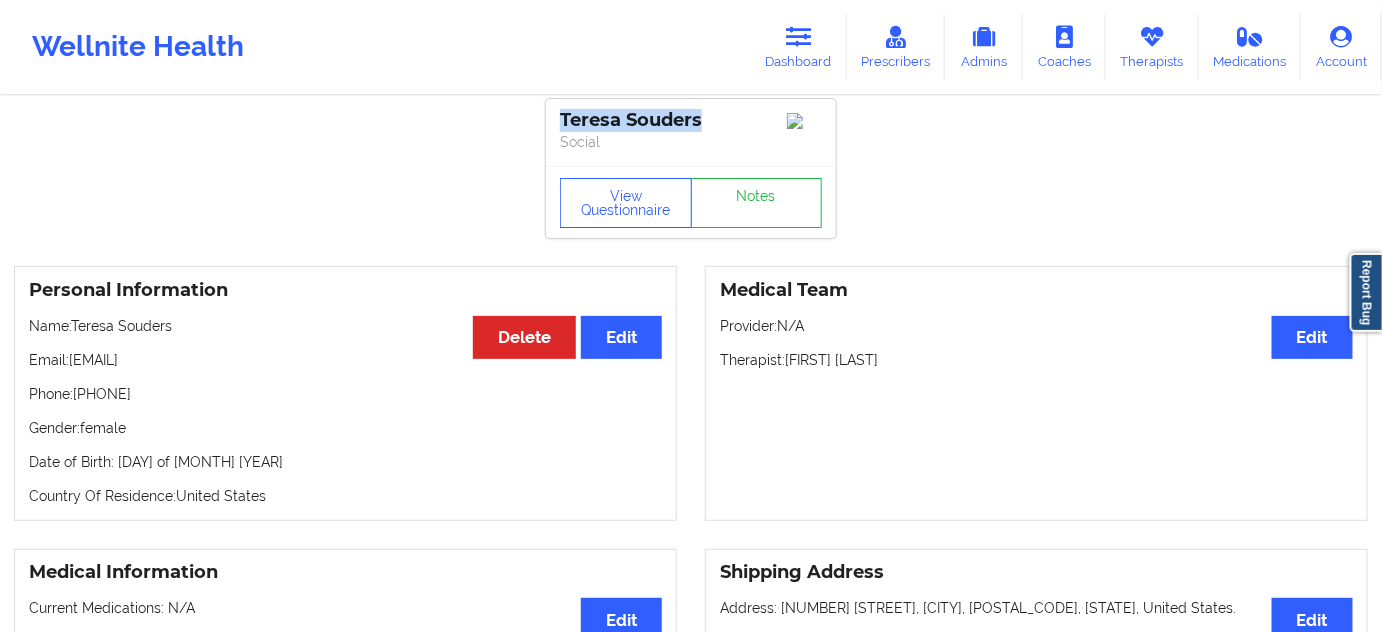 drag, startPoint x: 683, startPoint y: 113, endPoint x: 543, endPoint y: 113, distance: 140 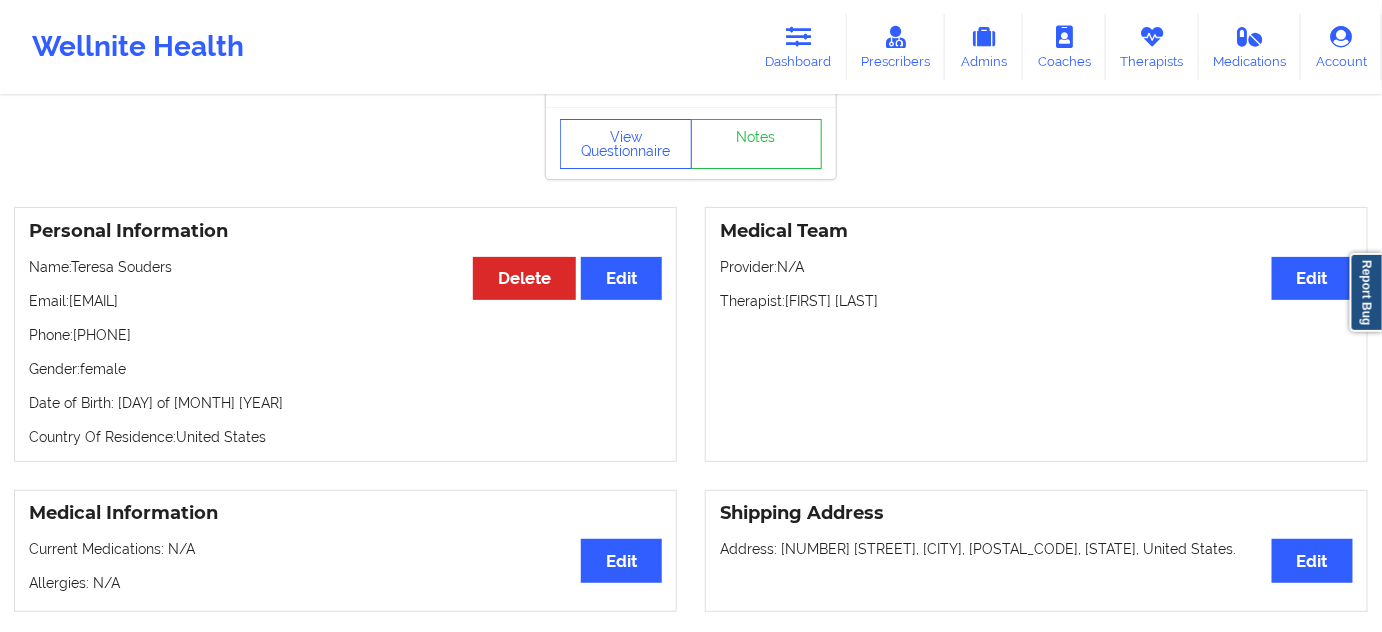 scroll, scrollTop: 66, scrollLeft: 0, axis: vertical 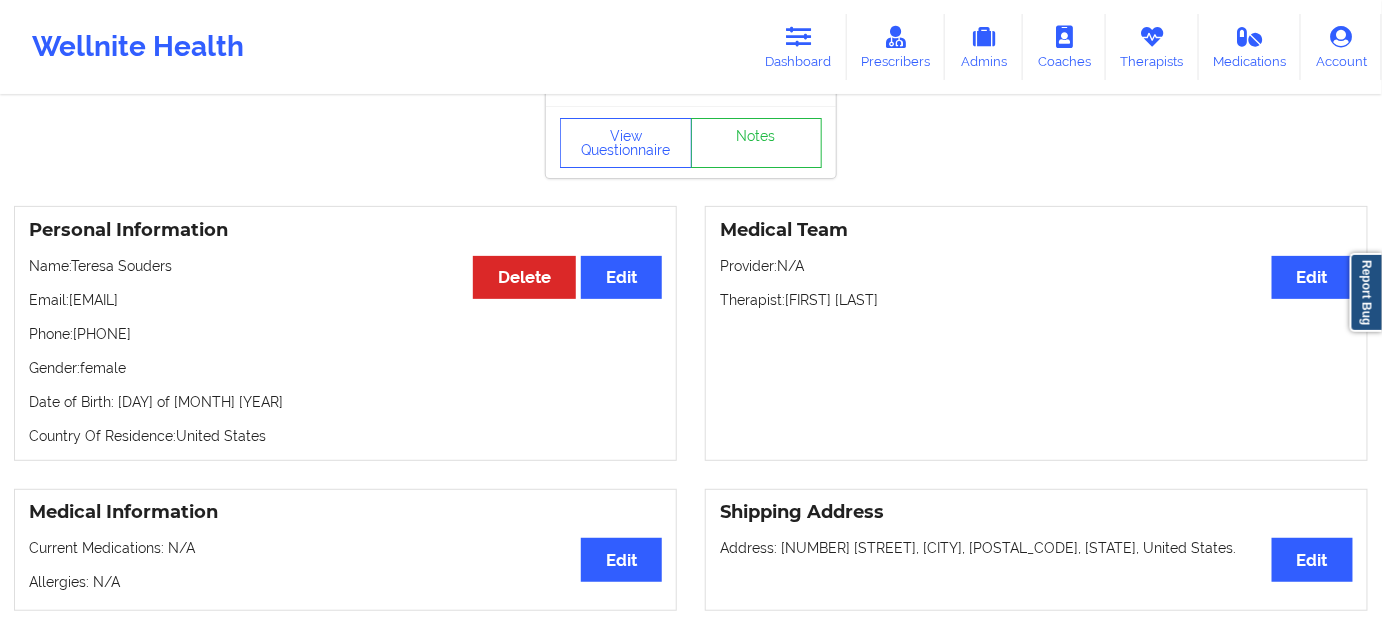 click on "Therapist: [PERSON]" at bounding box center (1036, 300) 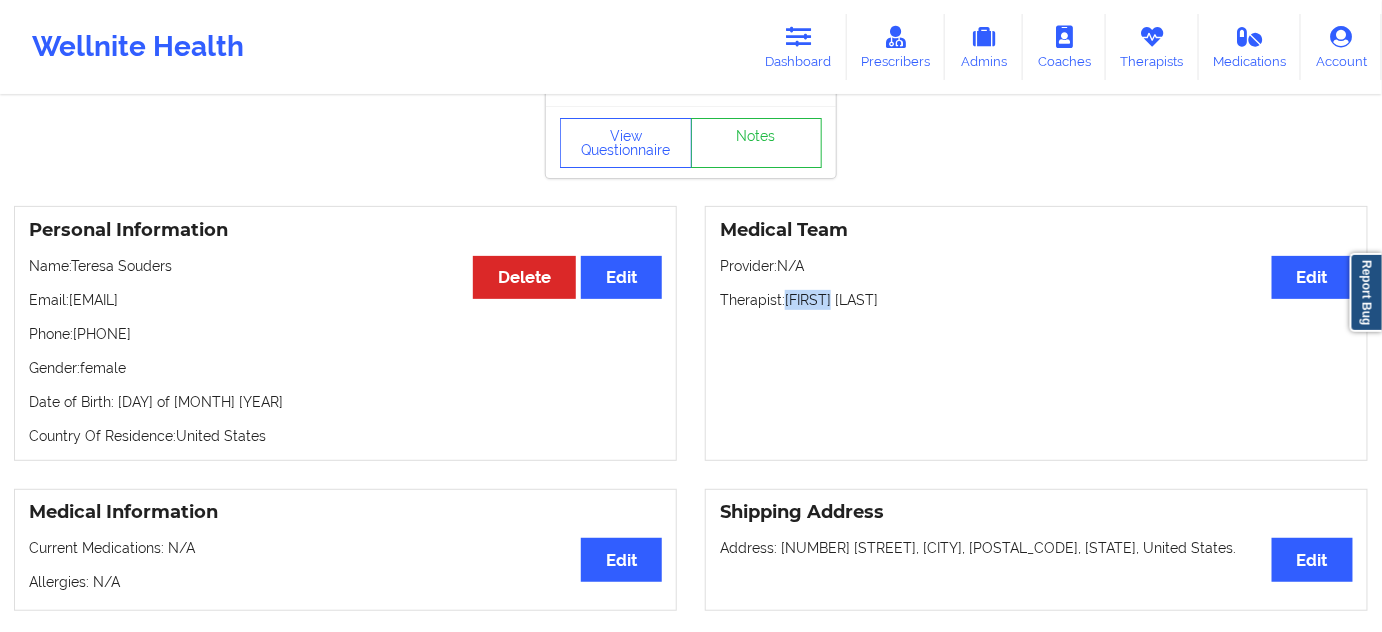 click on "Therapist: [PERSON]" at bounding box center [1036, 300] 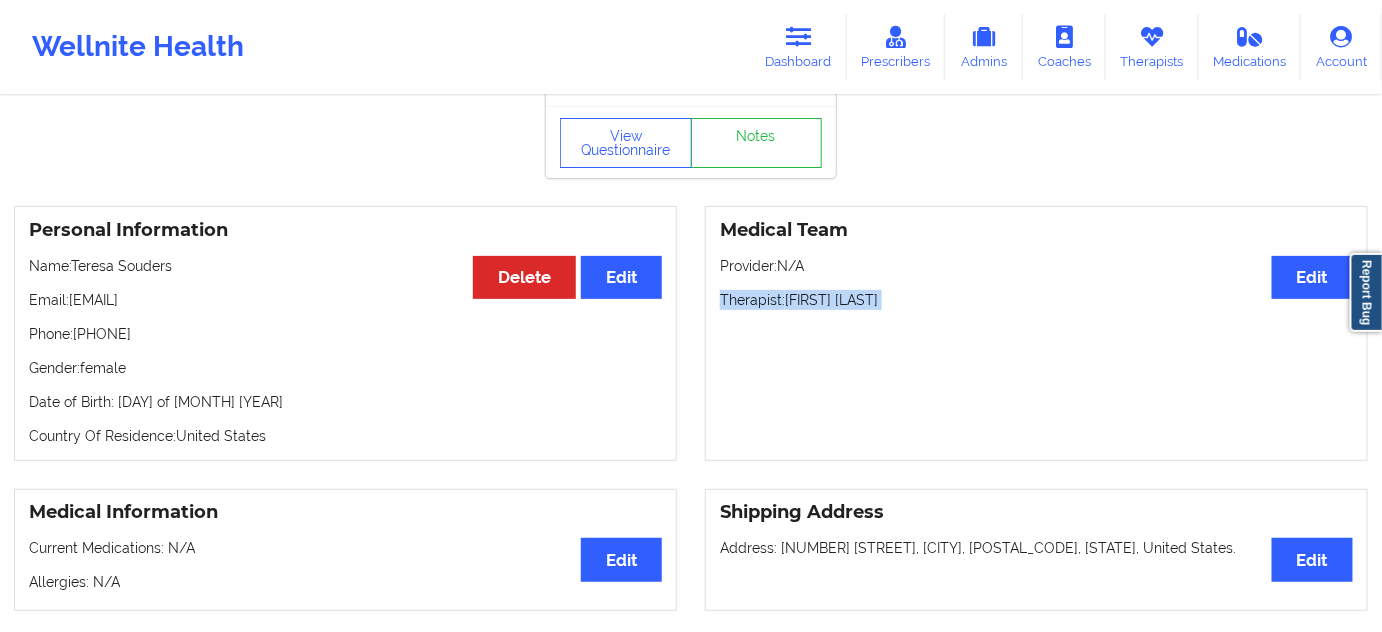 click on "Therapist: [PERSON]" at bounding box center (1036, 300) 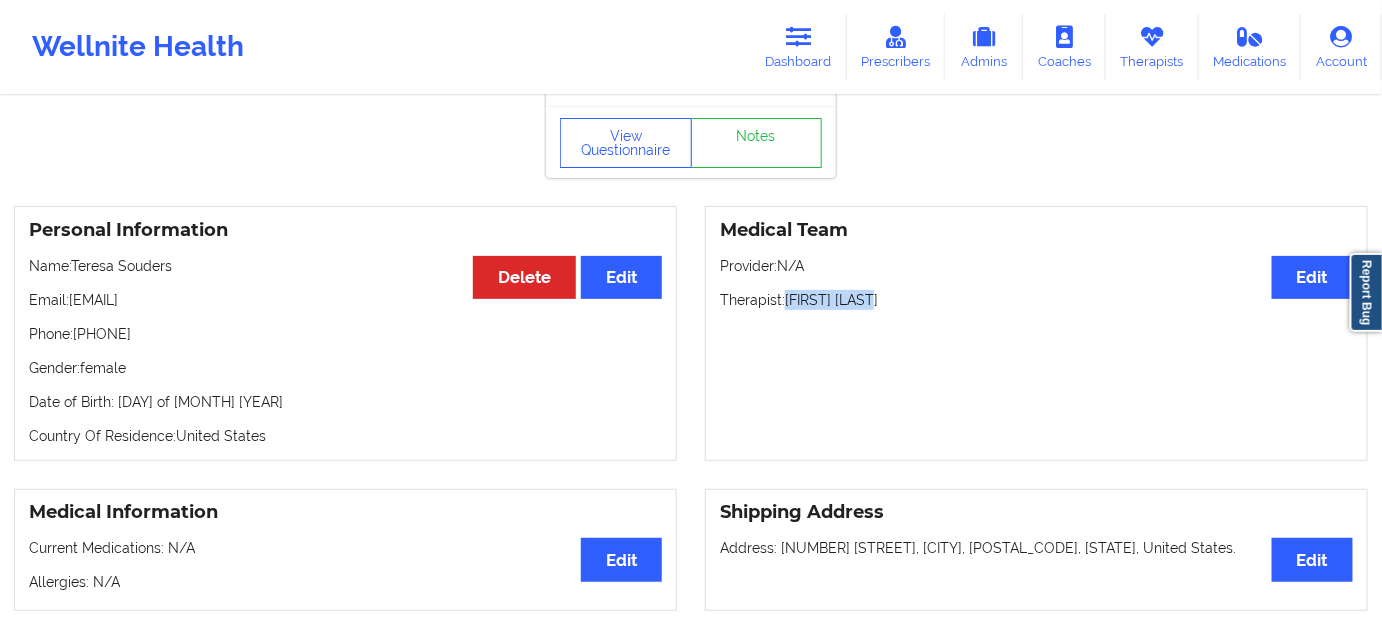 drag, startPoint x: 788, startPoint y: 305, endPoint x: 906, endPoint y: 319, distance: 118.82761 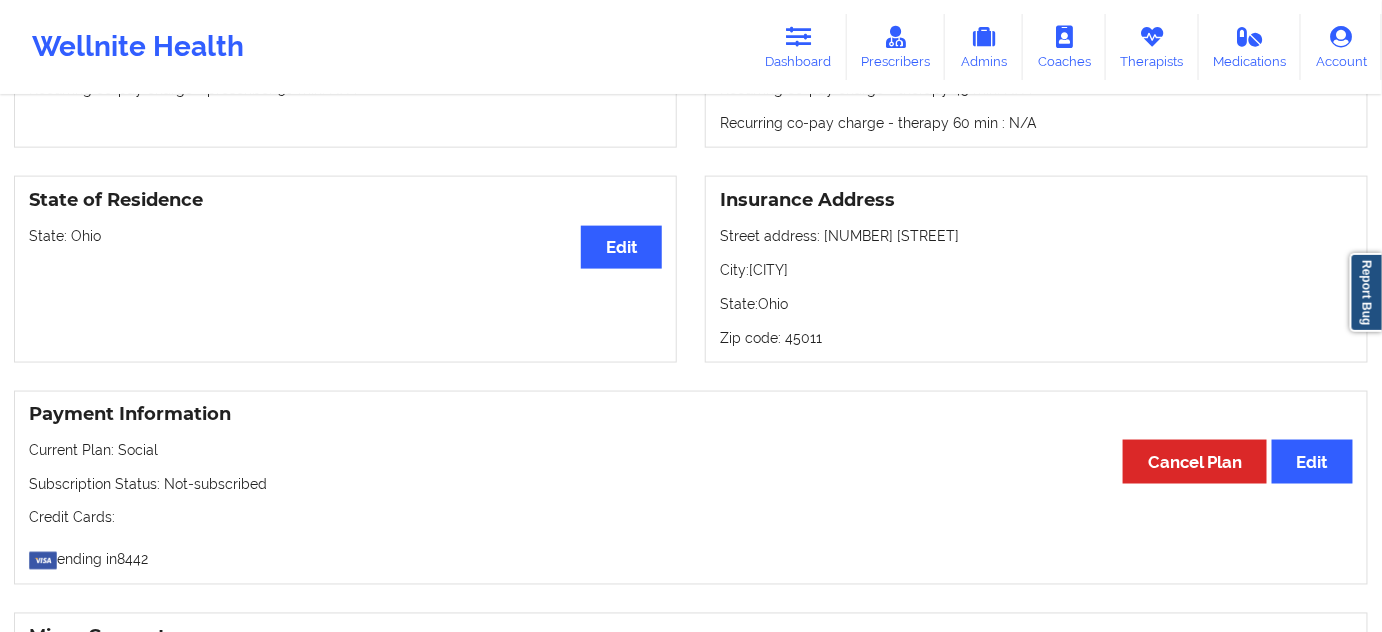 scroll, scrollTop: 794, scrollLeft: 0, axis: vertical 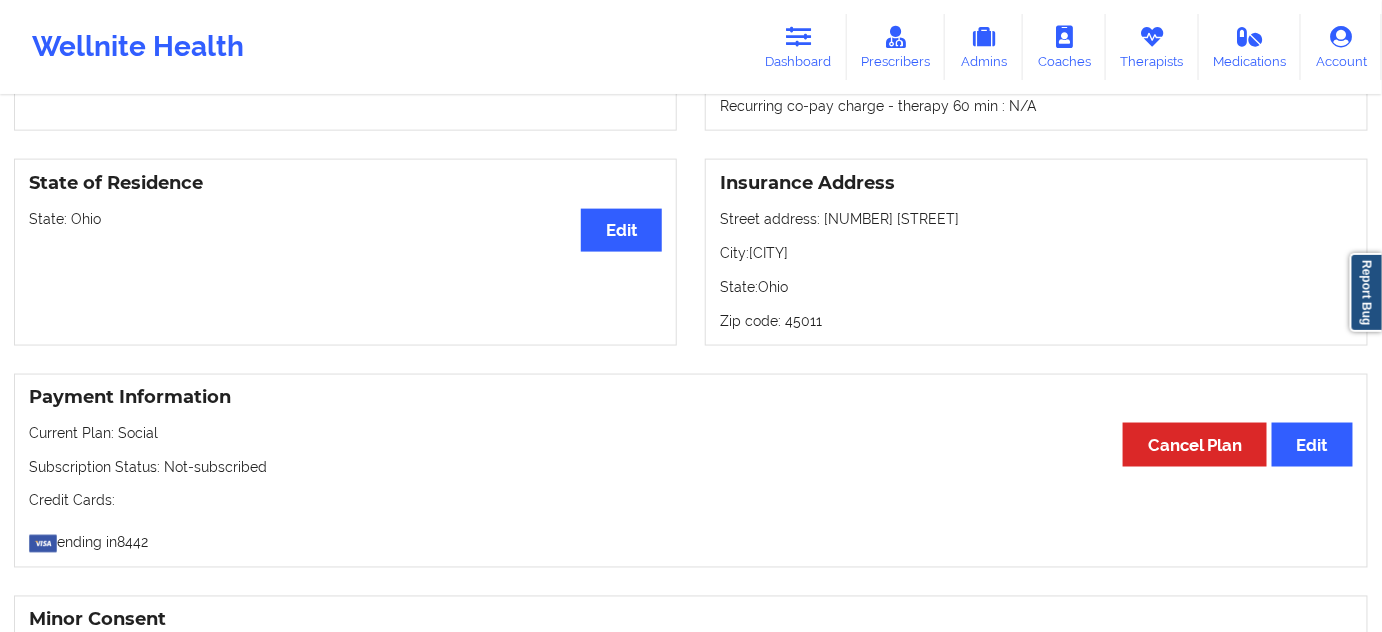 drag, startPoint x: 825, startPoint y: 223, endPoint x: 1007, endPoint y: 226, distance: 182.02472 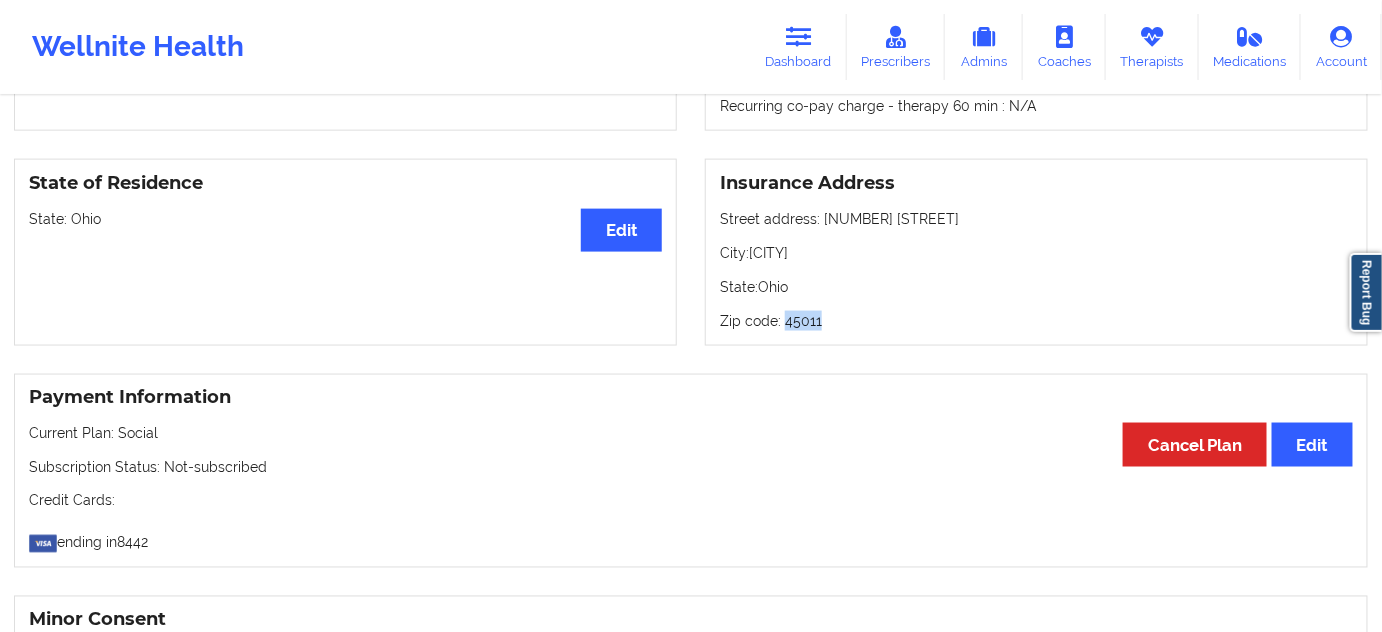 click on "Zip code: [POSTAL_CODE]" at bounding box center [1036, 321] 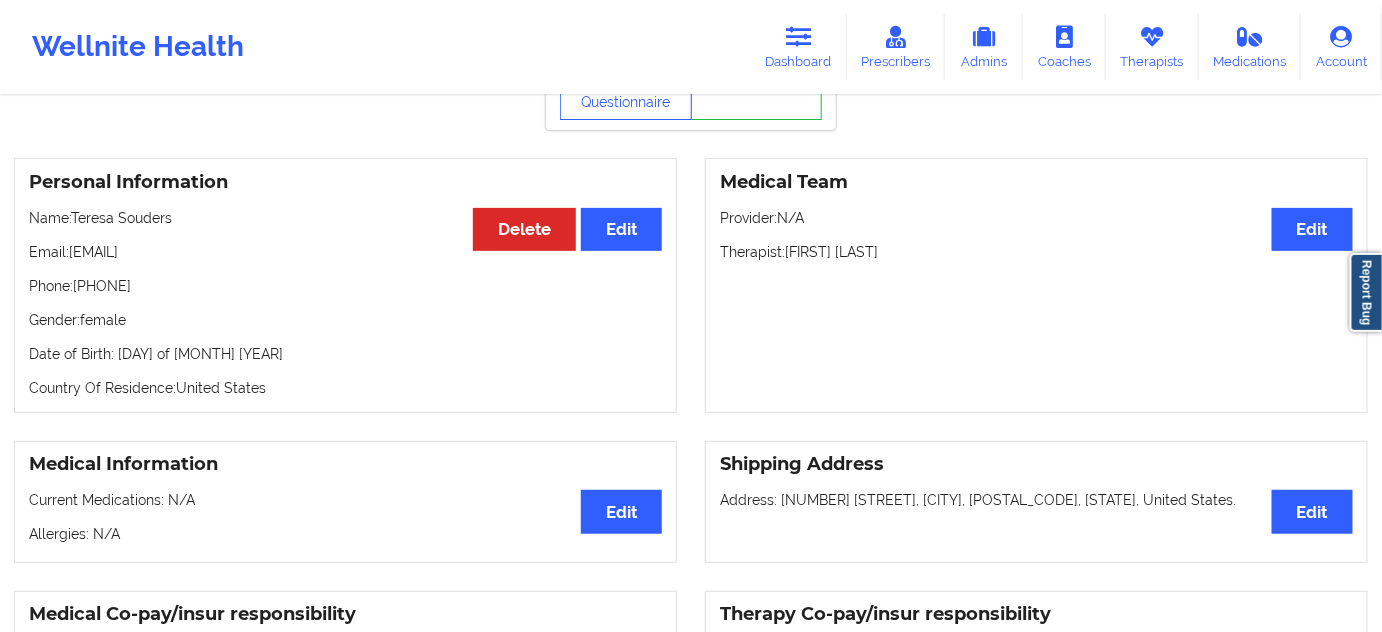 scroll, scrollTop: 0, scrollLeft: 0, axis: both 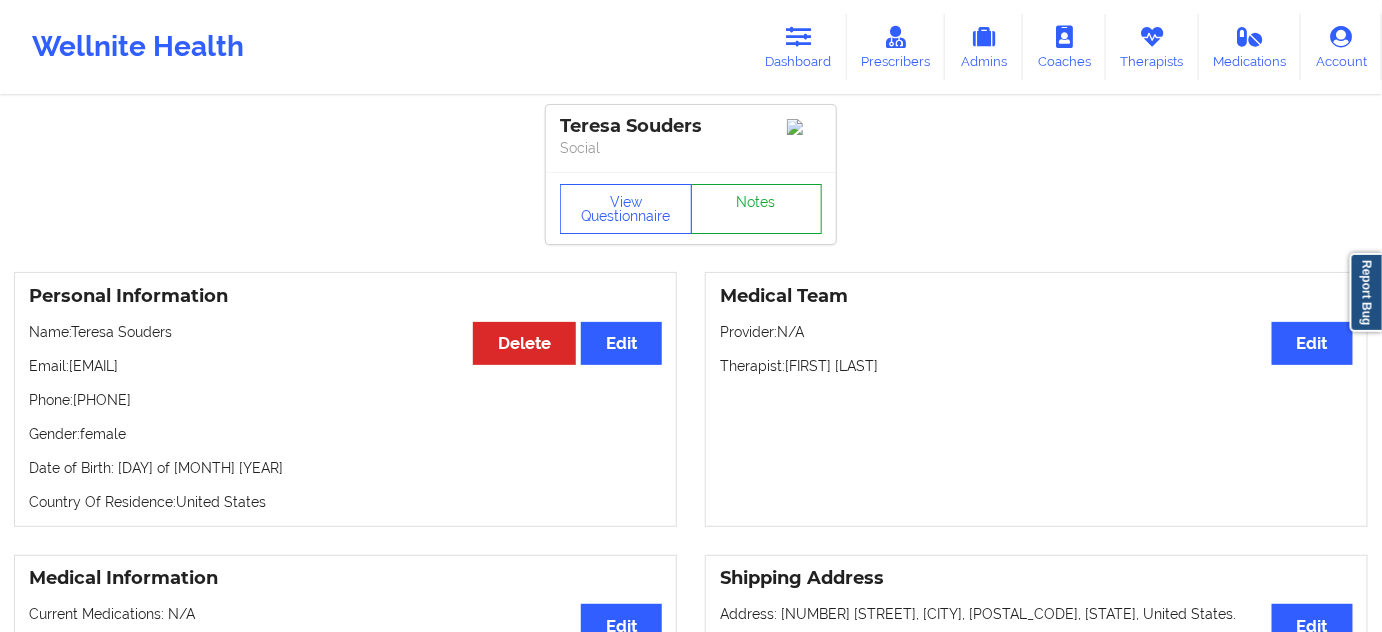 click on "Notes" at bounding box center [757, 209] 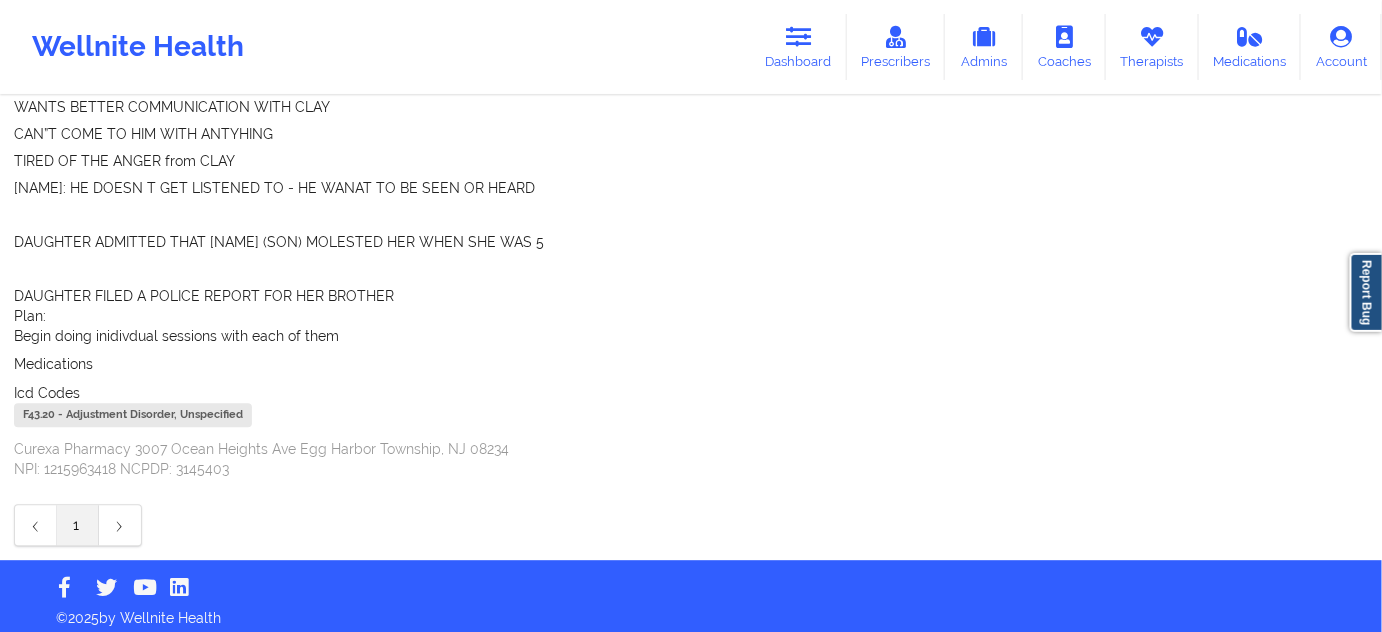 scroll, scrollTop: 1506, scrollLeft: 0, axis: vertical 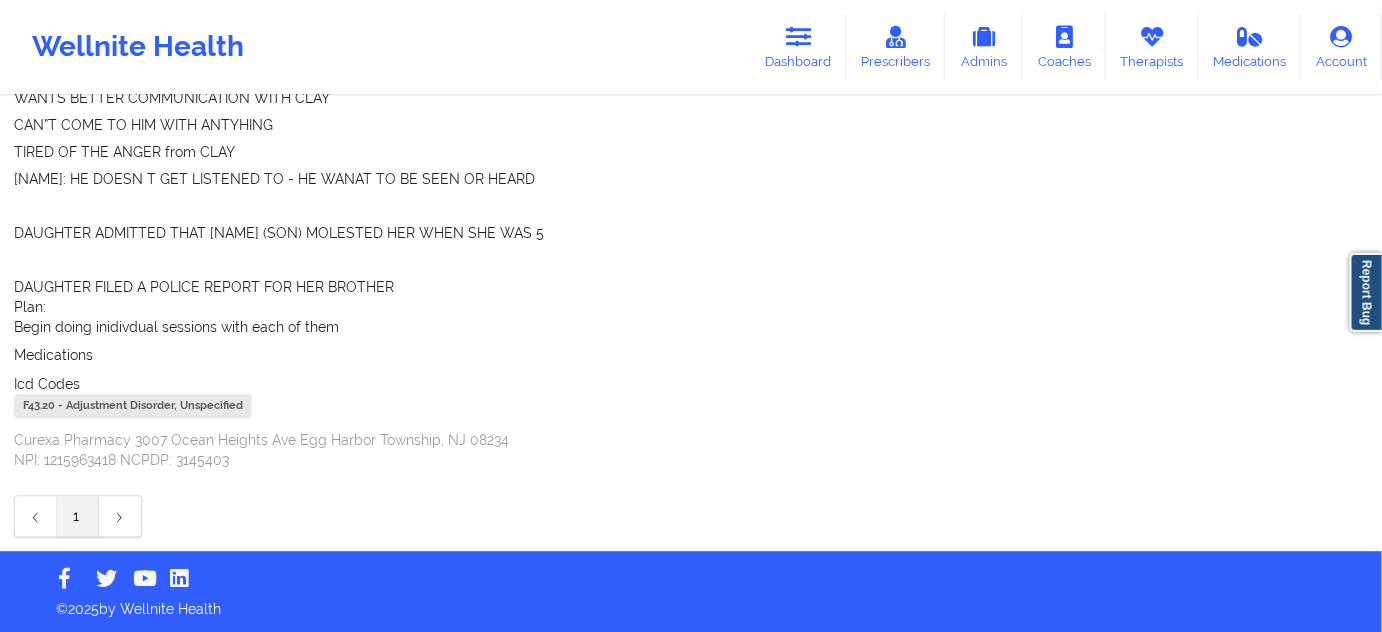 click on "F43.20 - Adjustment Disorder, Unspecified" at bounding box center [133, 406] 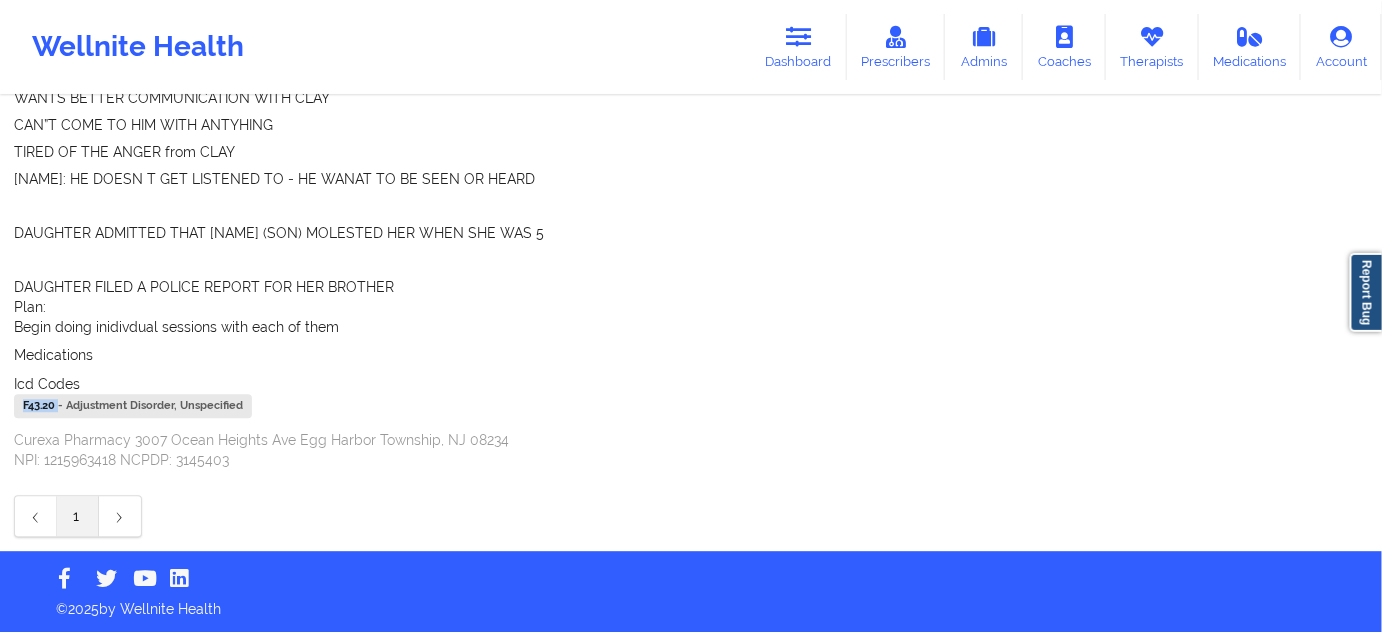 click on "F43.20 - Adjustment Disorder, Unspecified" at bounding box center [133, 406] 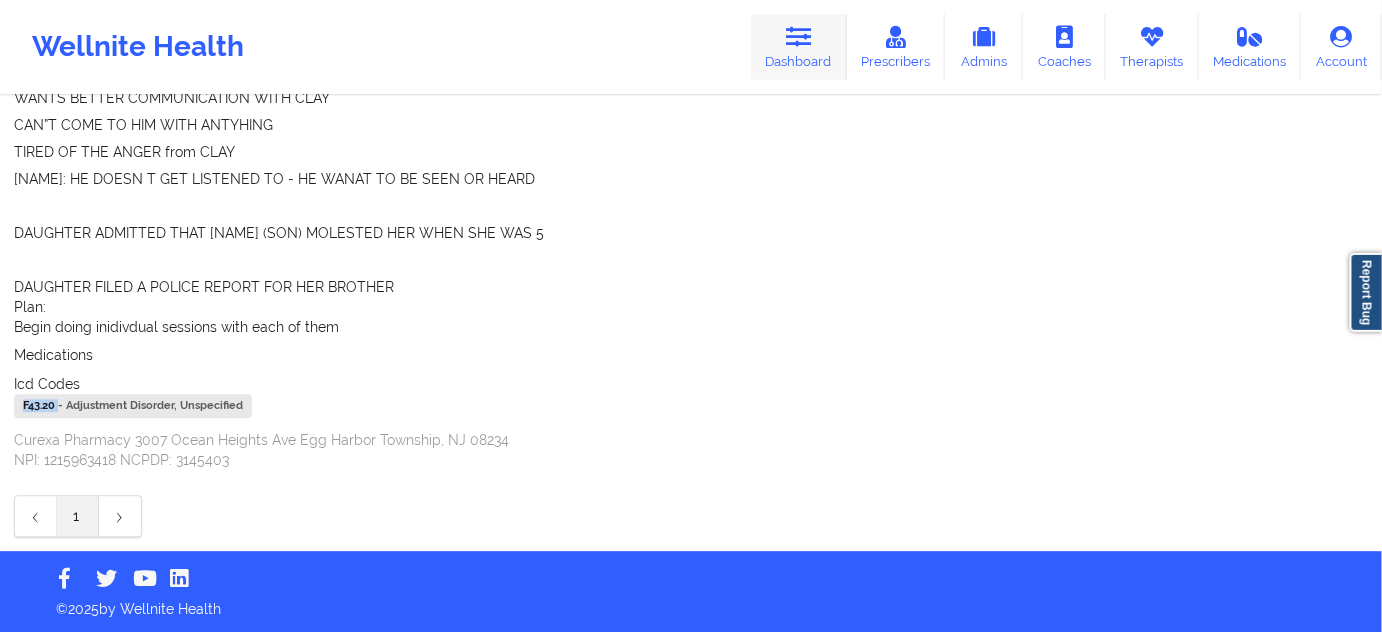 click on "Dashboard" at bounding box center (799, 47) 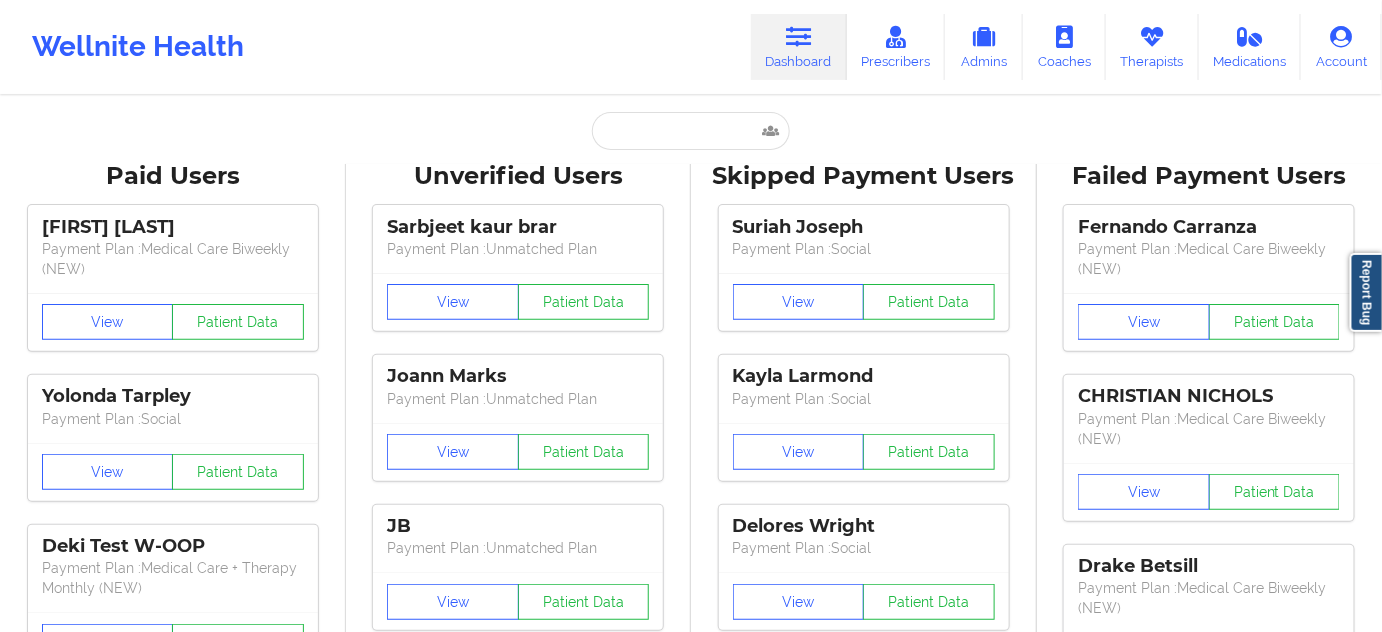 scroll, scrollTop: 0, scrollLeft: 0, axis: both 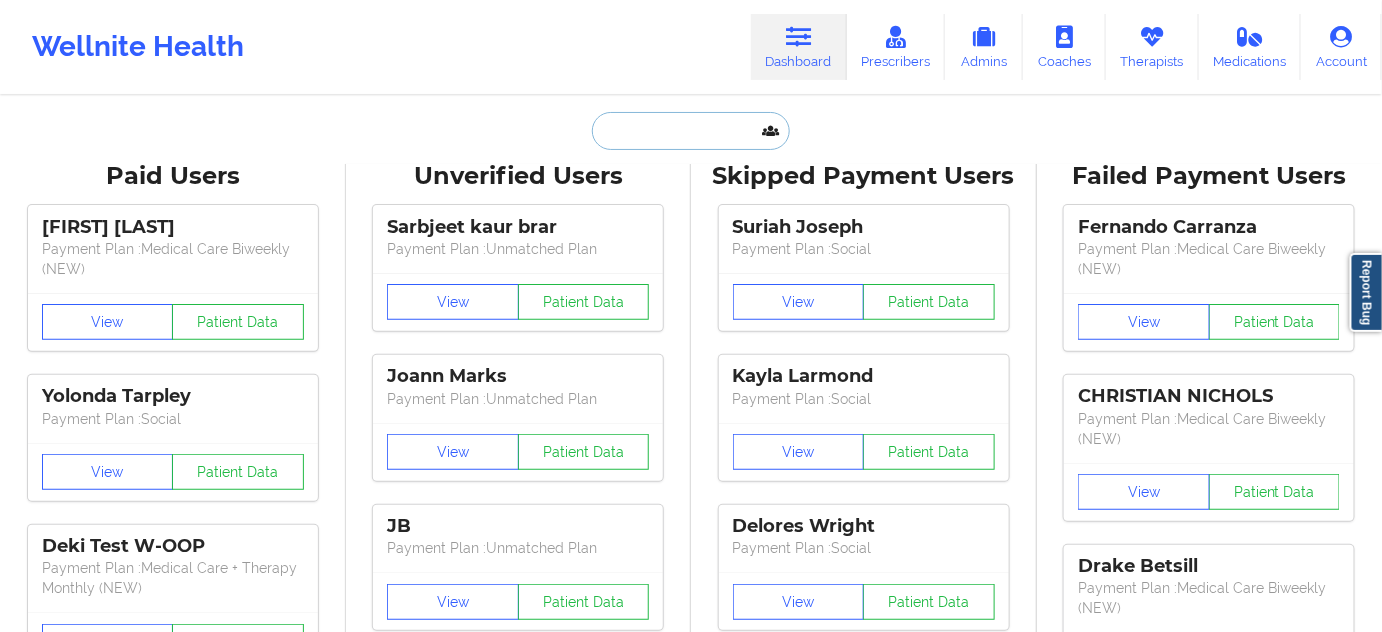 click at bounding box center (691, 131) 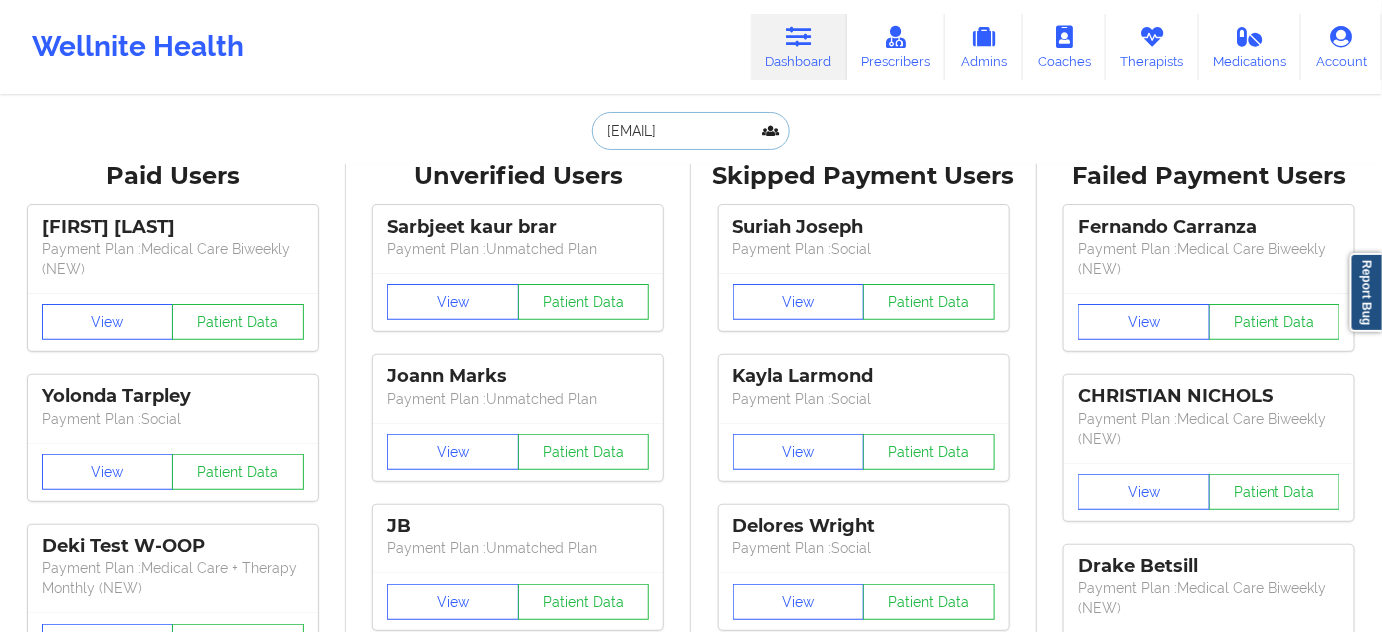 scroll, scrollTop: 0, scrollLeft: 44, axis: horizontal 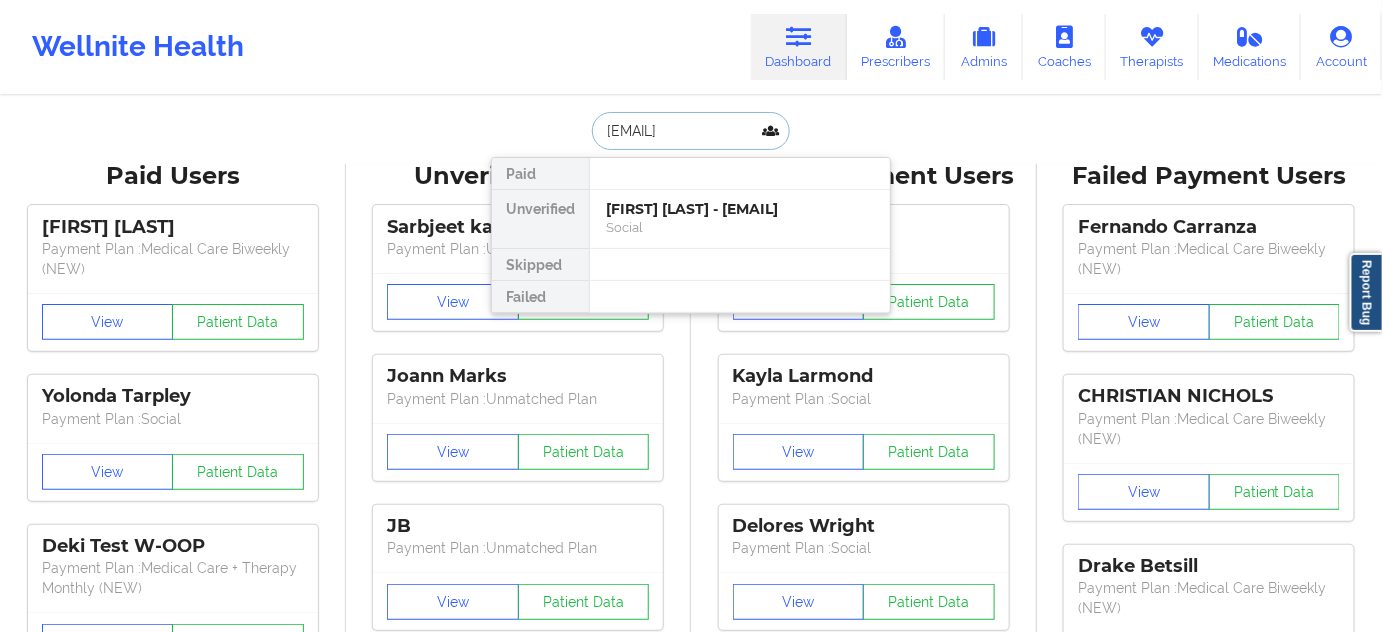 click on "[FIRST] [LAST] - [EMAIL]" at bounding box center [740, 209] 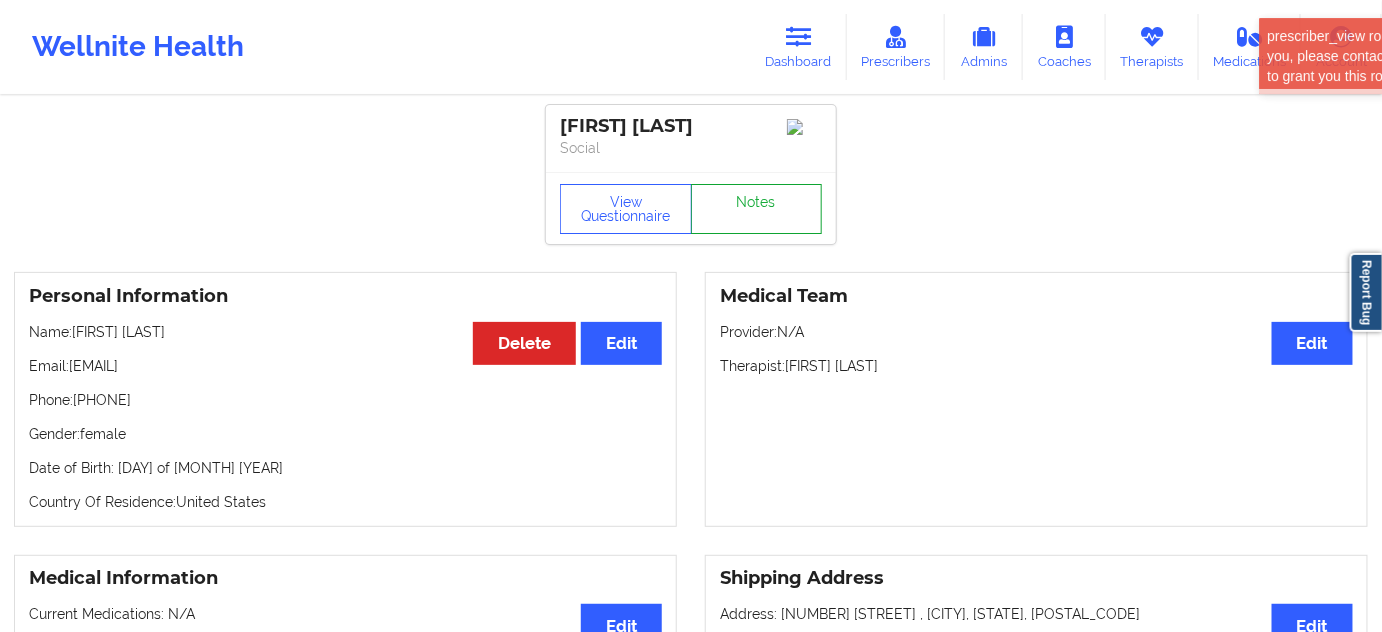 click on "Notes" at bounding box center [757, 209] 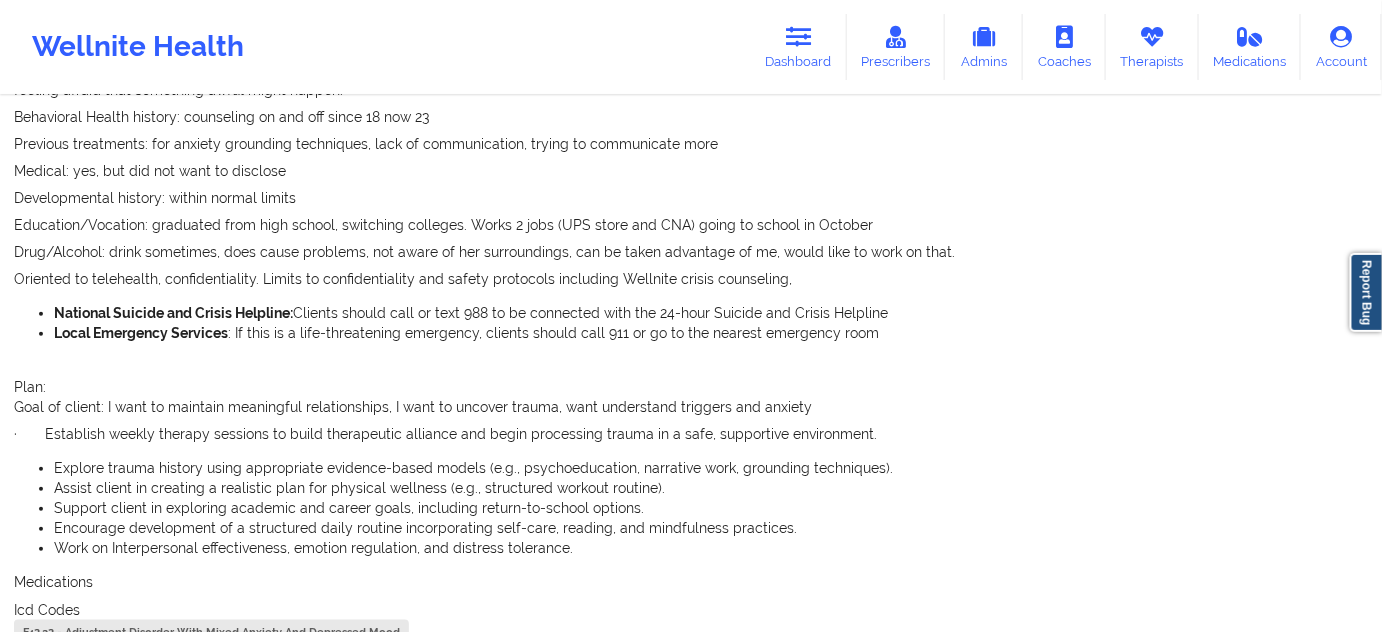 scroll, scrollTop: 485, scrollLeft: 0, axis: vertical 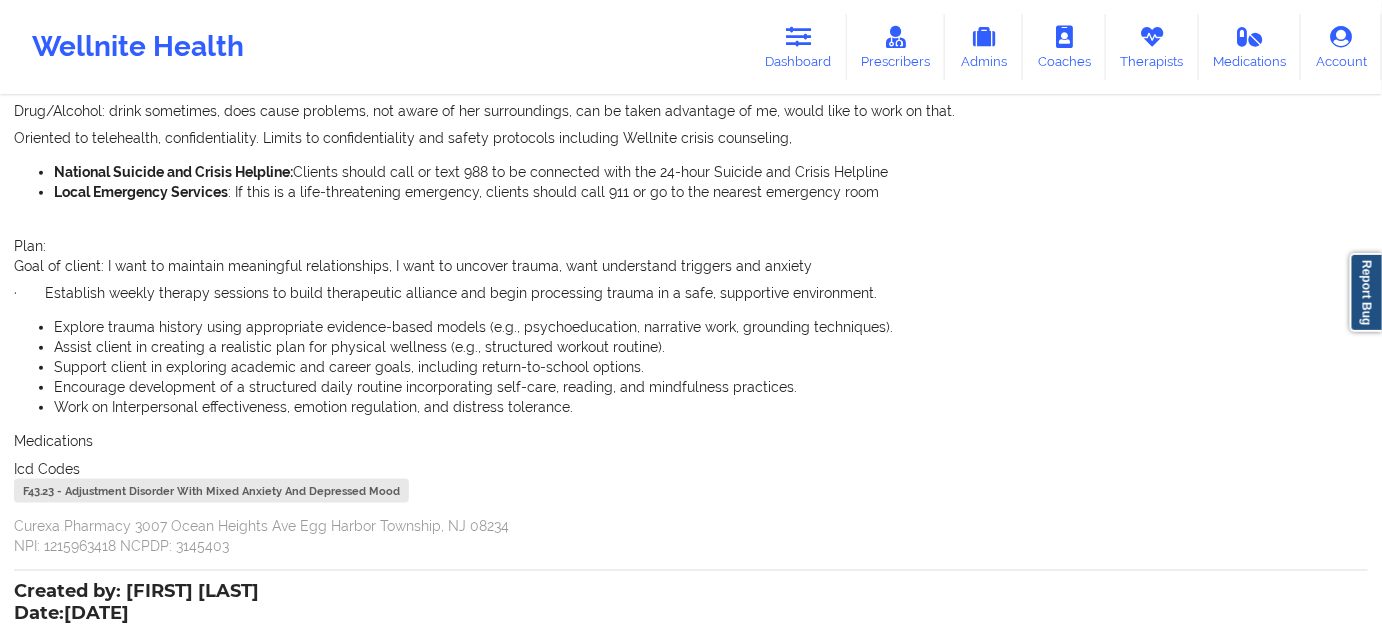 click on "F43.23 - Adjustment Disorder With Mixed Anxiety And Depressed Mood" at bounding box center (211, 491) 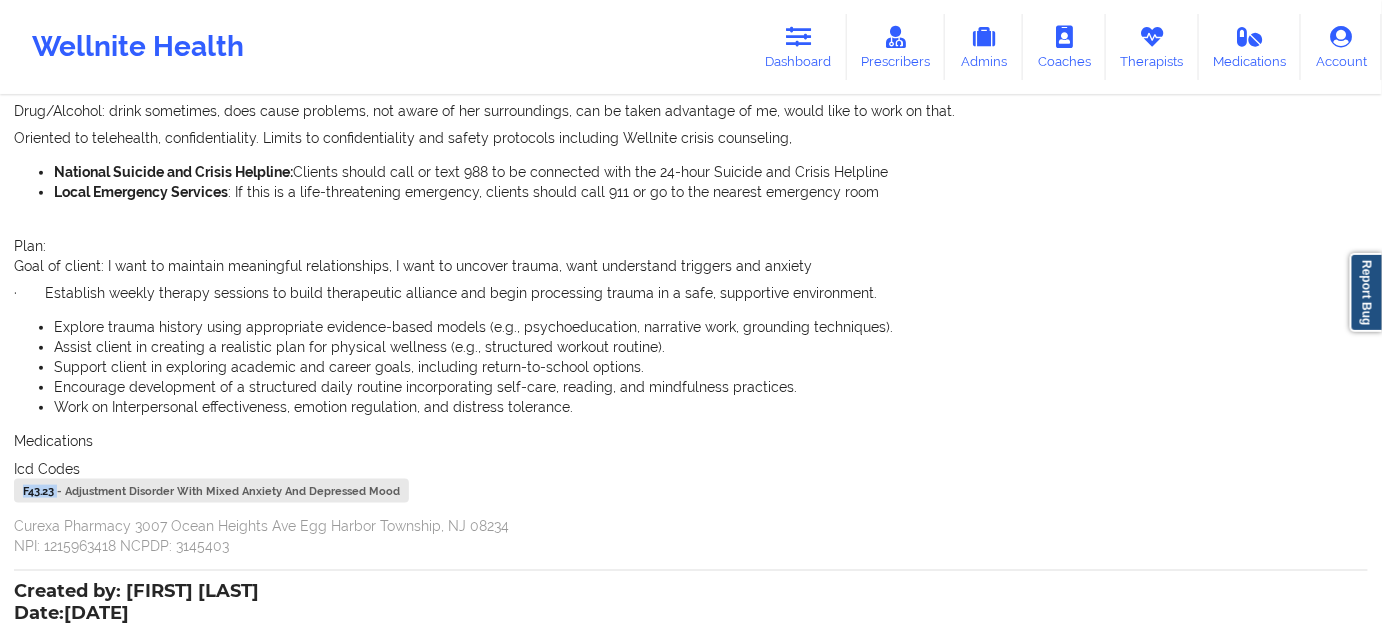 click on "F43.23 - Adjustment Disorder With Mixed Anxiety And Depressed Mood" at bounding box center [211, 491] 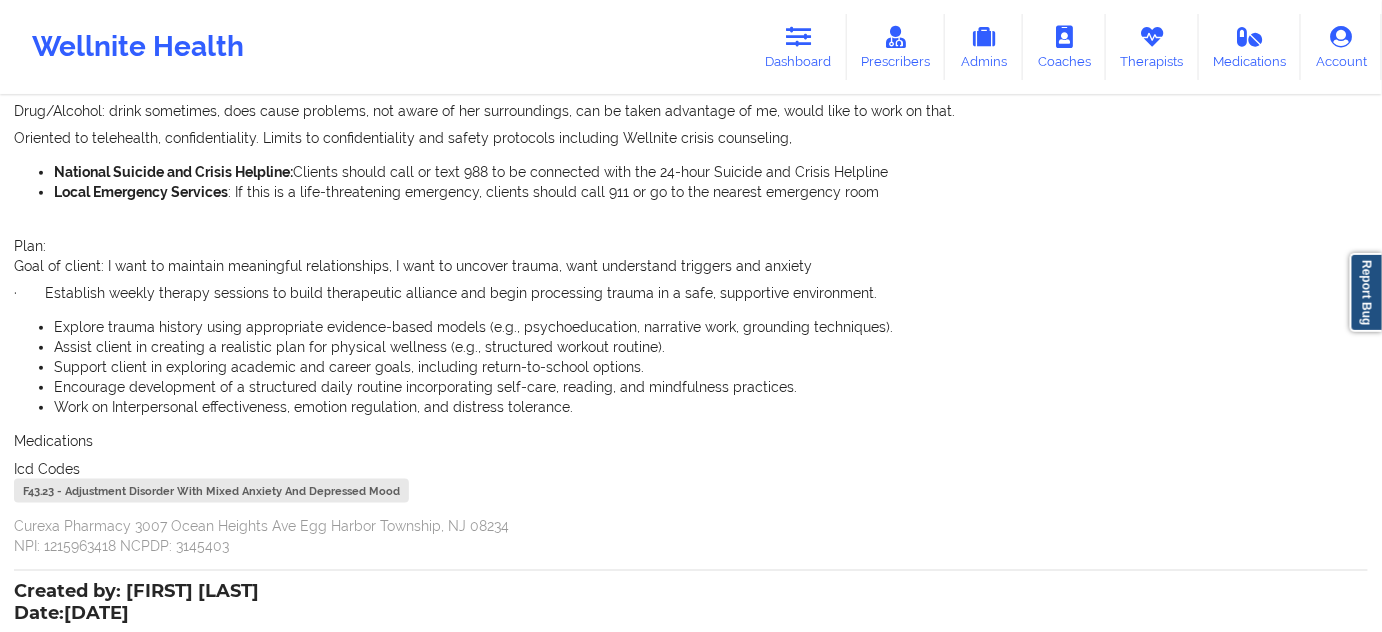 click on "Wellnite Health Dashboard Prescribers Admins Coaches Therapists Medications Account" at bounding box center (691, 47) 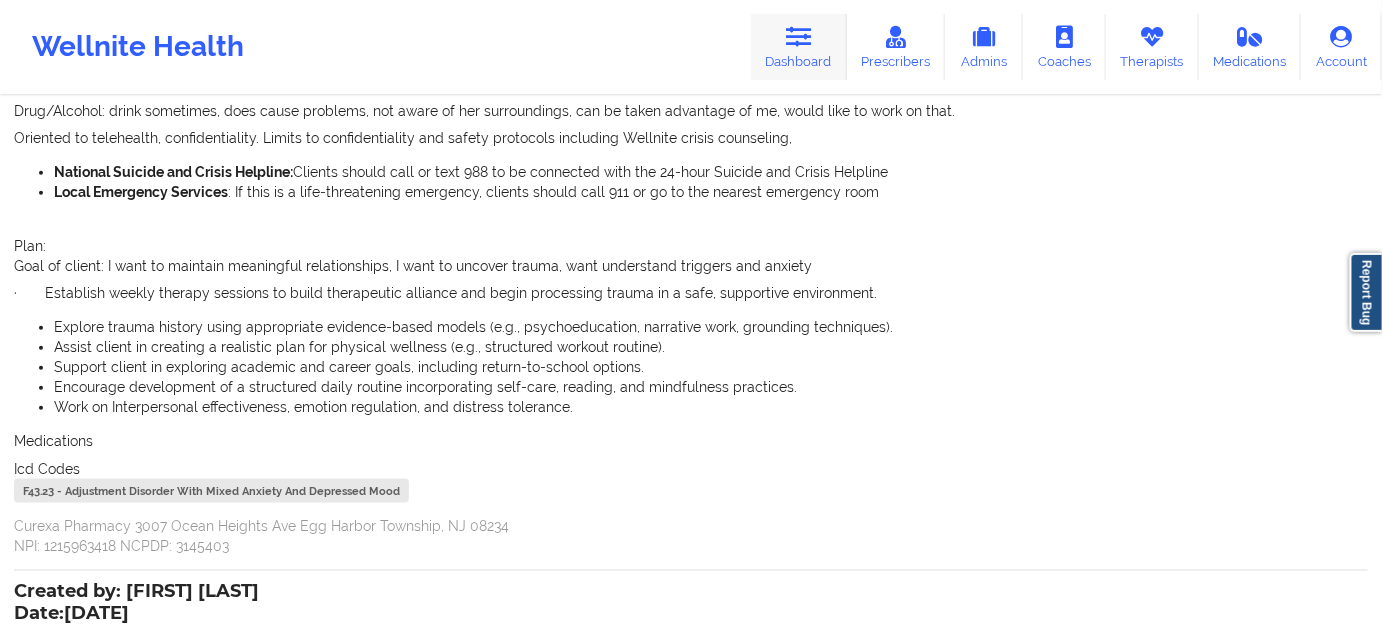 click at bounding box center [799, 37] 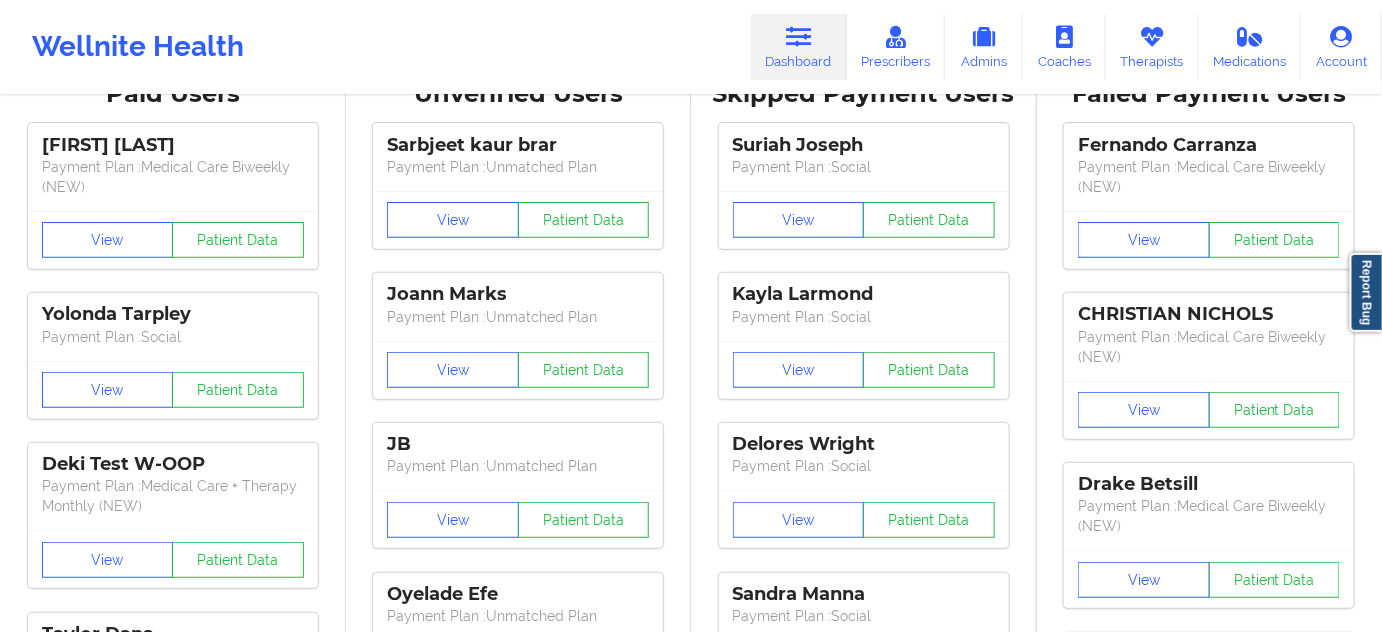 scroll, scrollTop: 0, scrollLeft: 0, axis: both 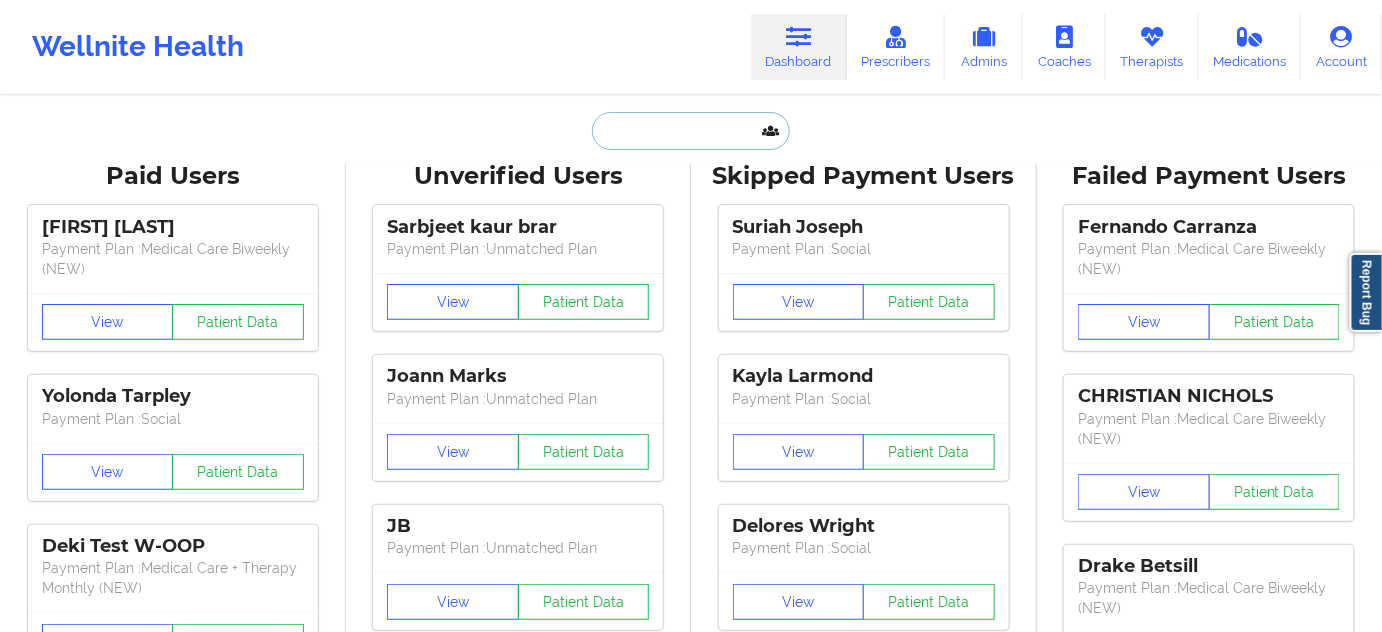 click at bounding box center [691, 131] 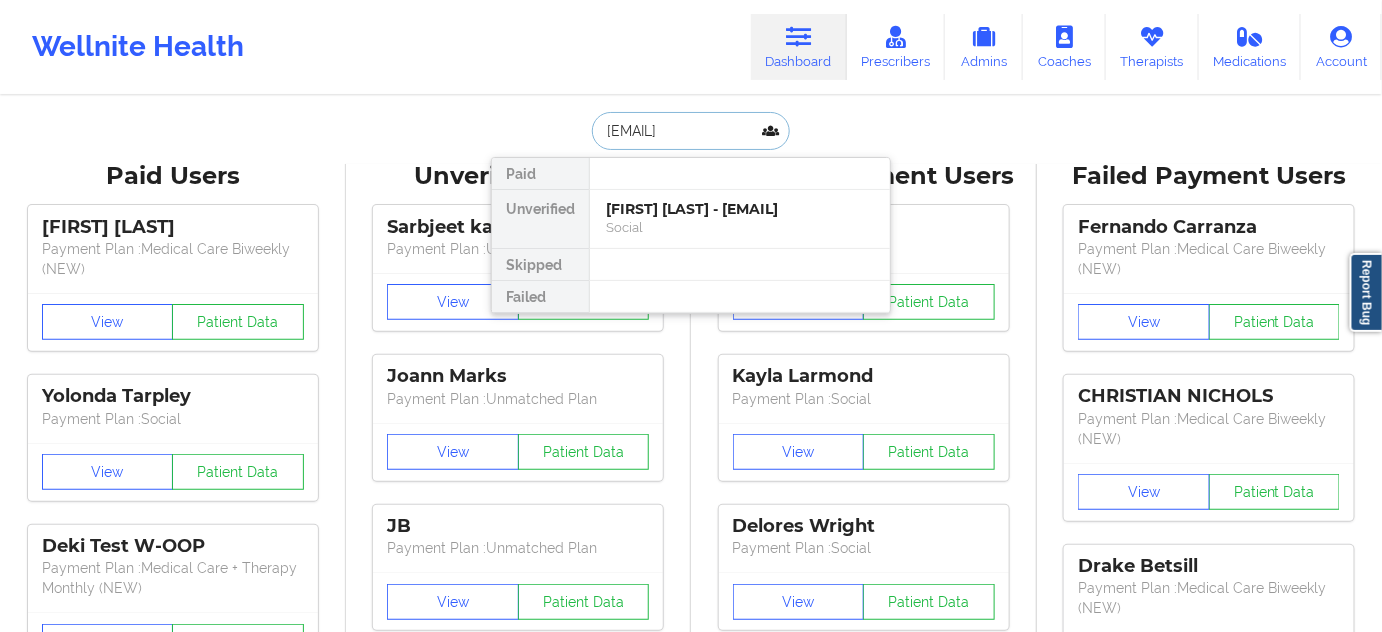 click on "[FIRST] [LAST] - [EMAIL]" at bounding box center (740, 209) 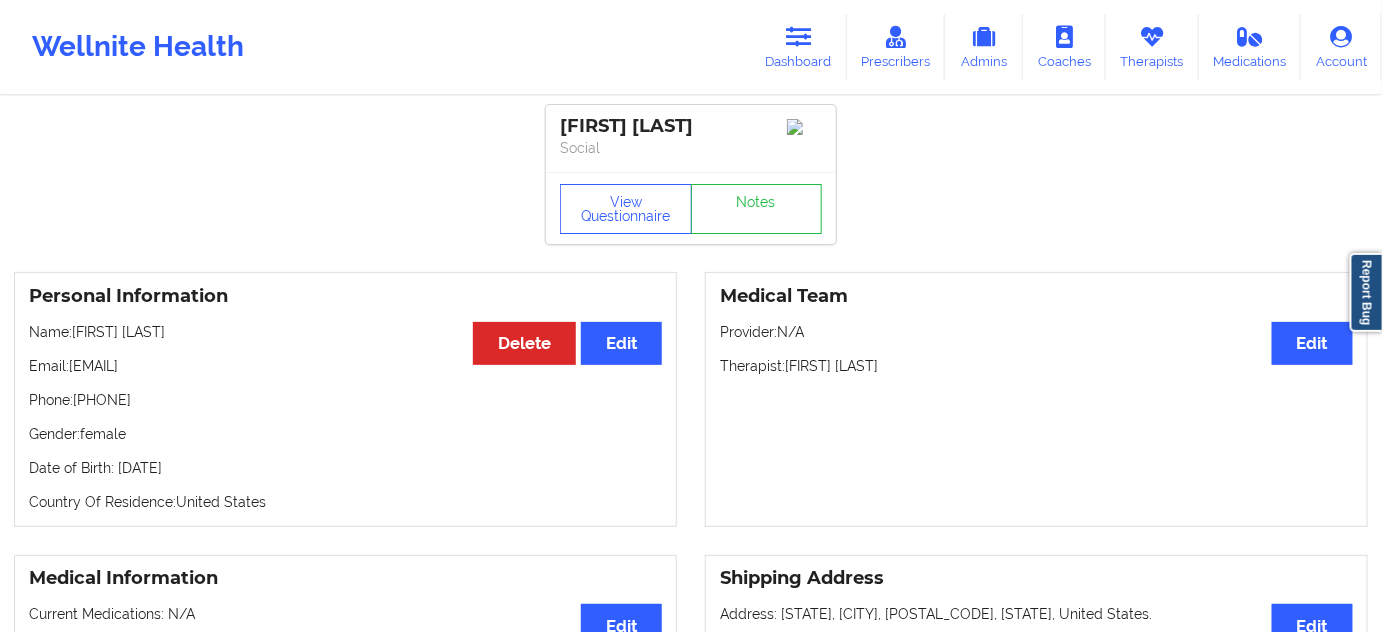 drag, startPoint x: 732, startPoint y: 125, endPoint x: 564, endPoint y: 93, distance: 171.02046 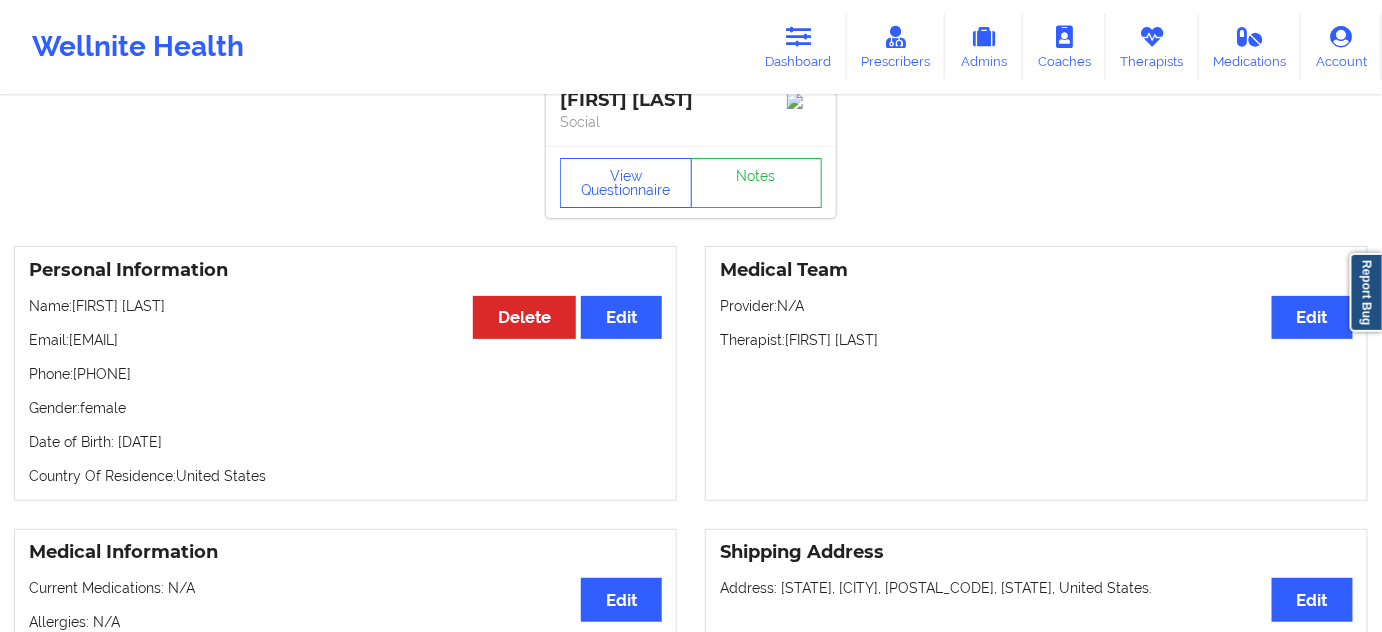 scroll, scrollTop: 60, scrollLeft: 0, axis: vertical 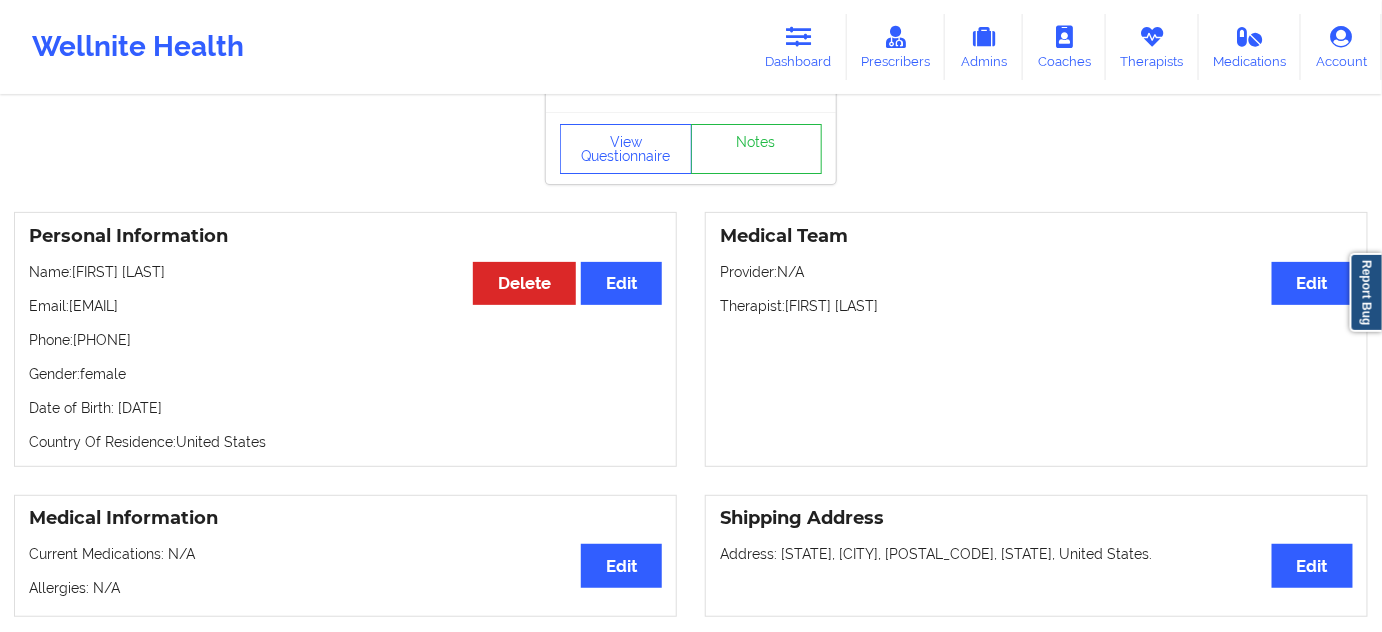 click on "Therapist: [FIRST] [LAST]" at bounding box center (1036, 306) 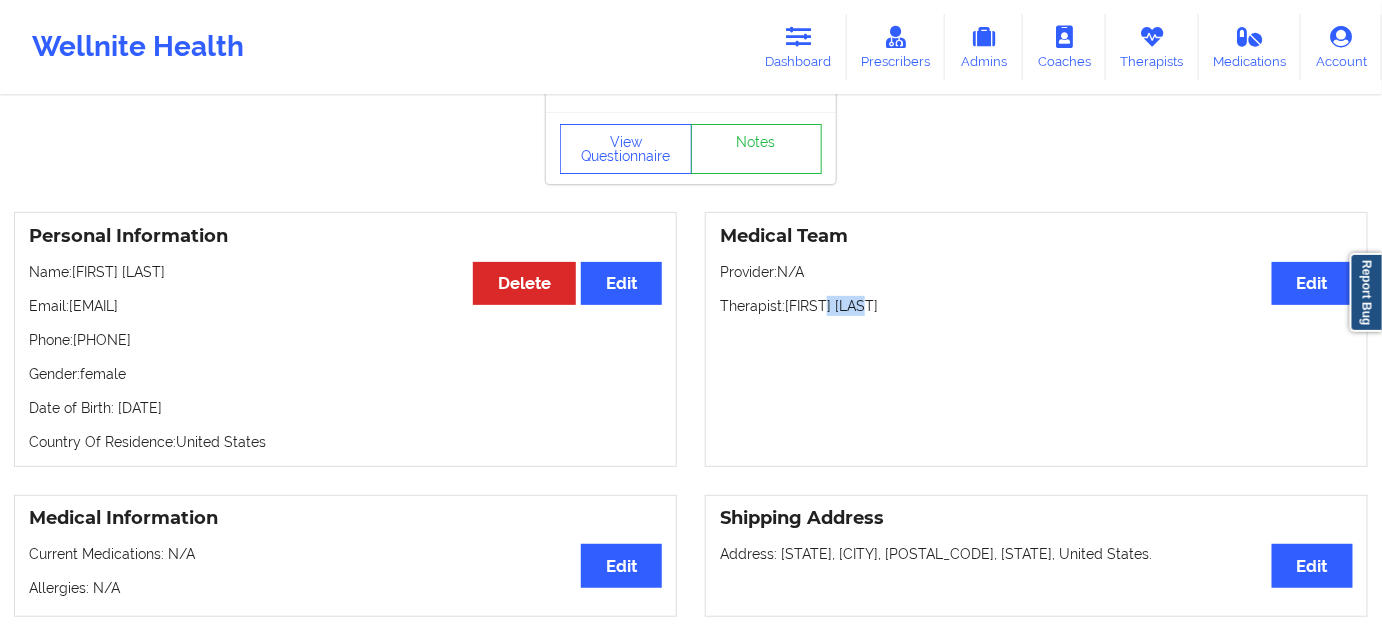 click on "Therapist: [FIRST] [LAST]" at bounding box center [1036, 306] 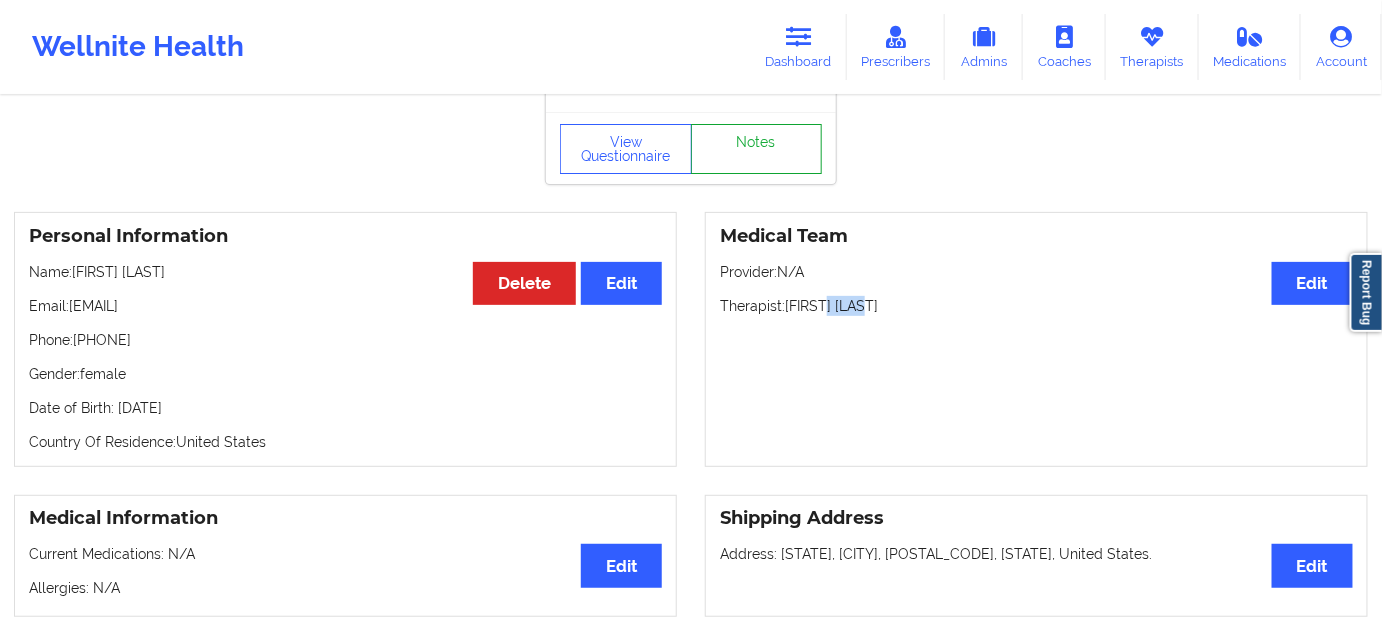 click on "Notes" at bounding box center [757, 149] 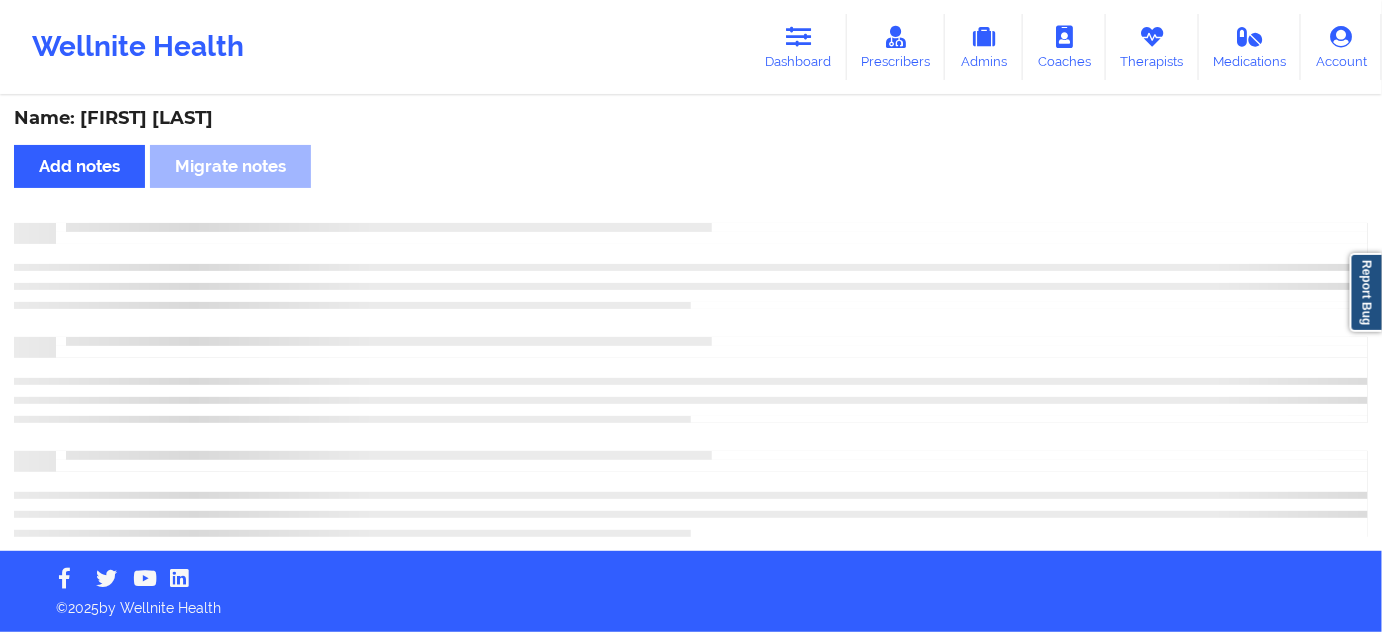 scroll, scrollTop: 60, scrollLeft: 0, axis: vertical 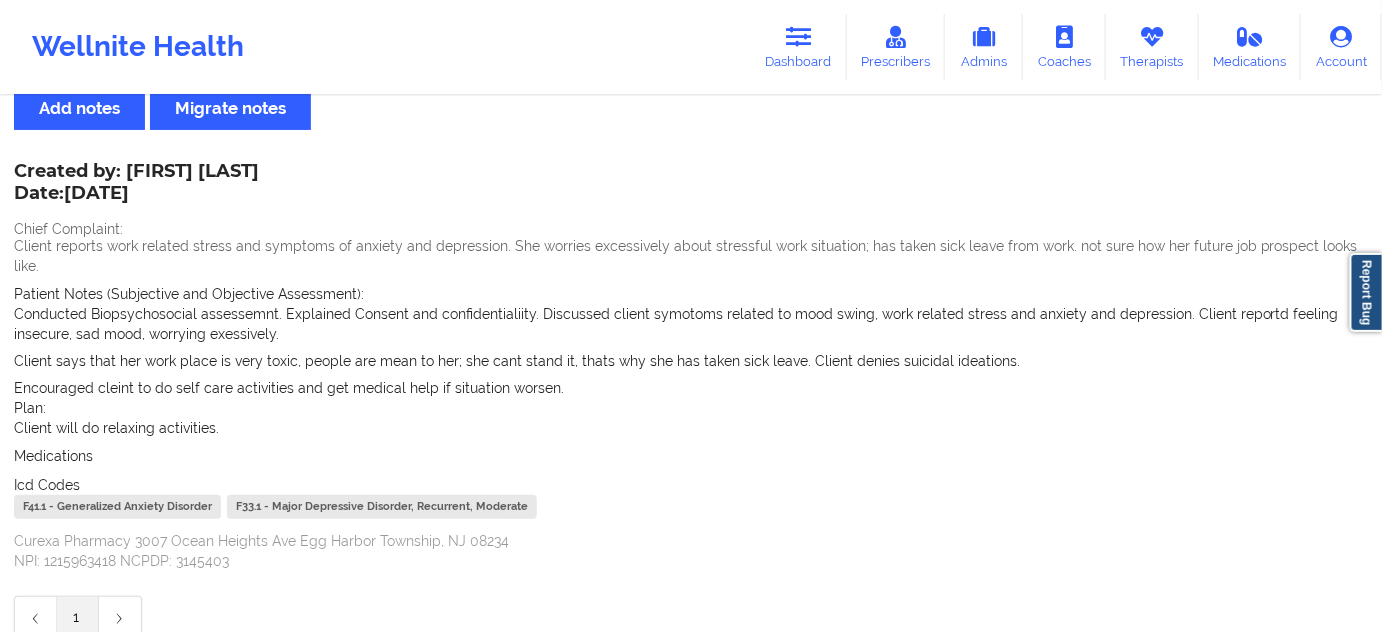 click on "F41.1 - Generalized Anxiety Disorder" at bounding box center [117, 507] 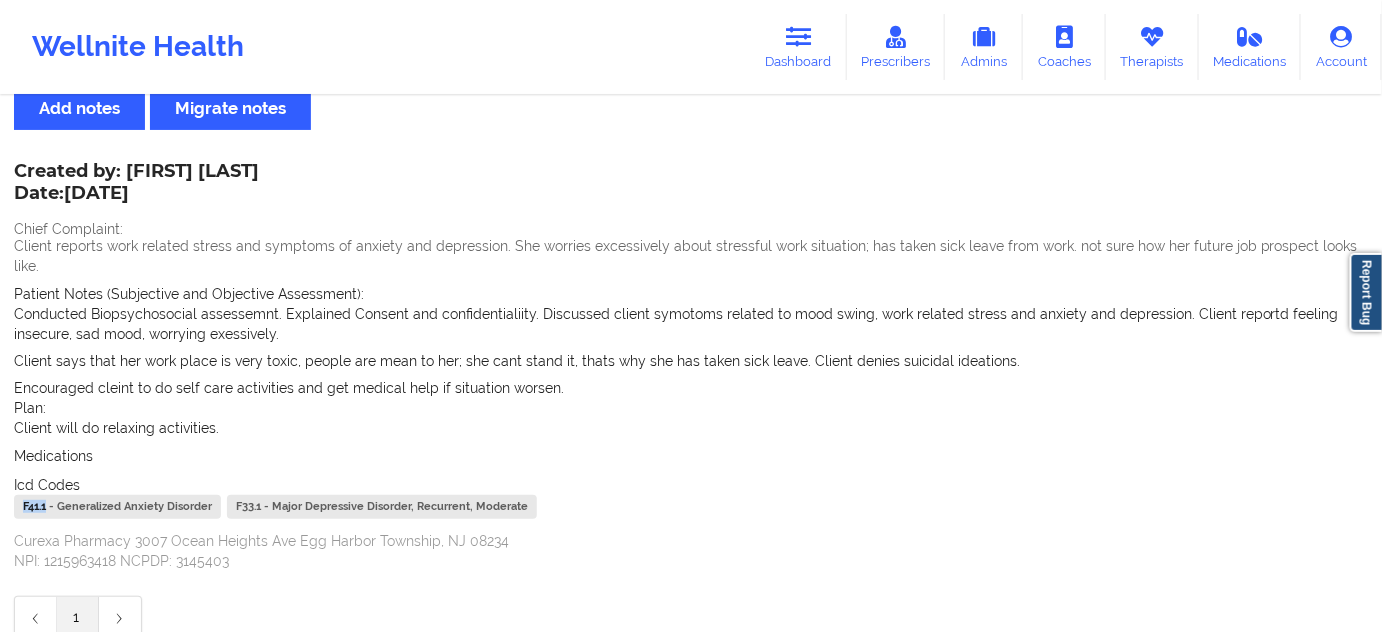 drag, startPoint x: 35, startPoint y: 484, endPoint x: 96, endPoint y: 455, distance: 67.54258 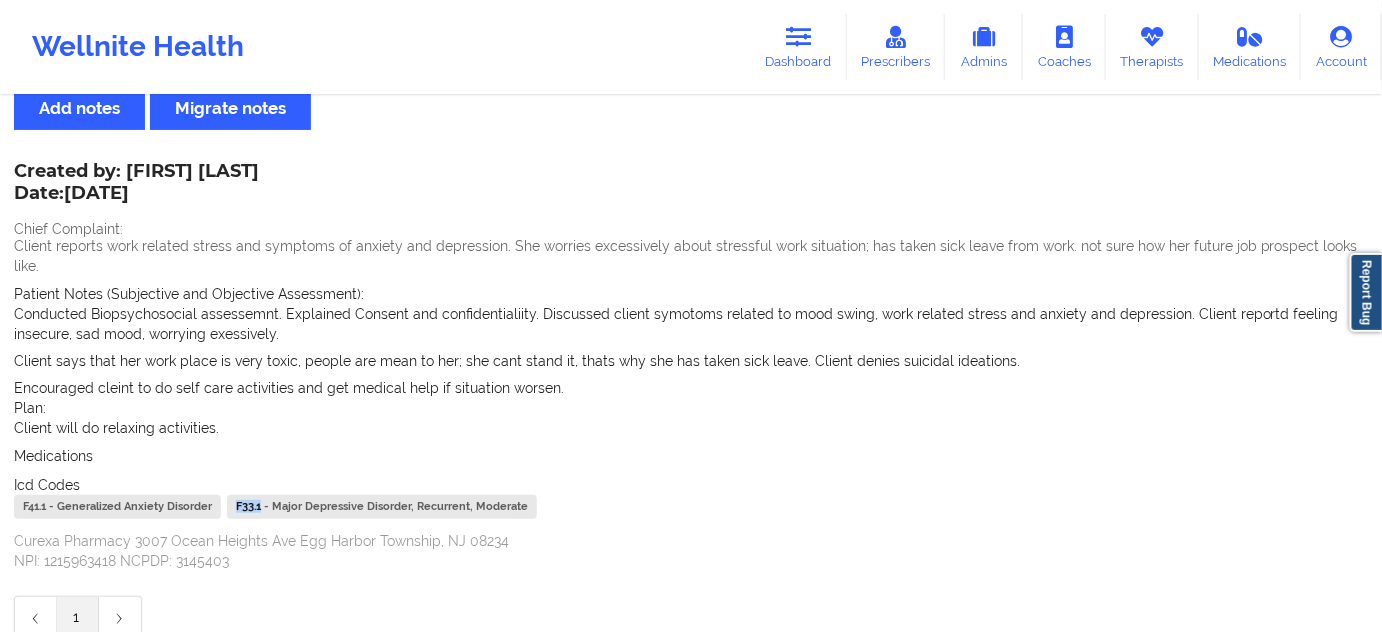 drag, startPoint x: 250, startPoint y: 489, endPoint x: 219, endPoint y: 489, distance: 31 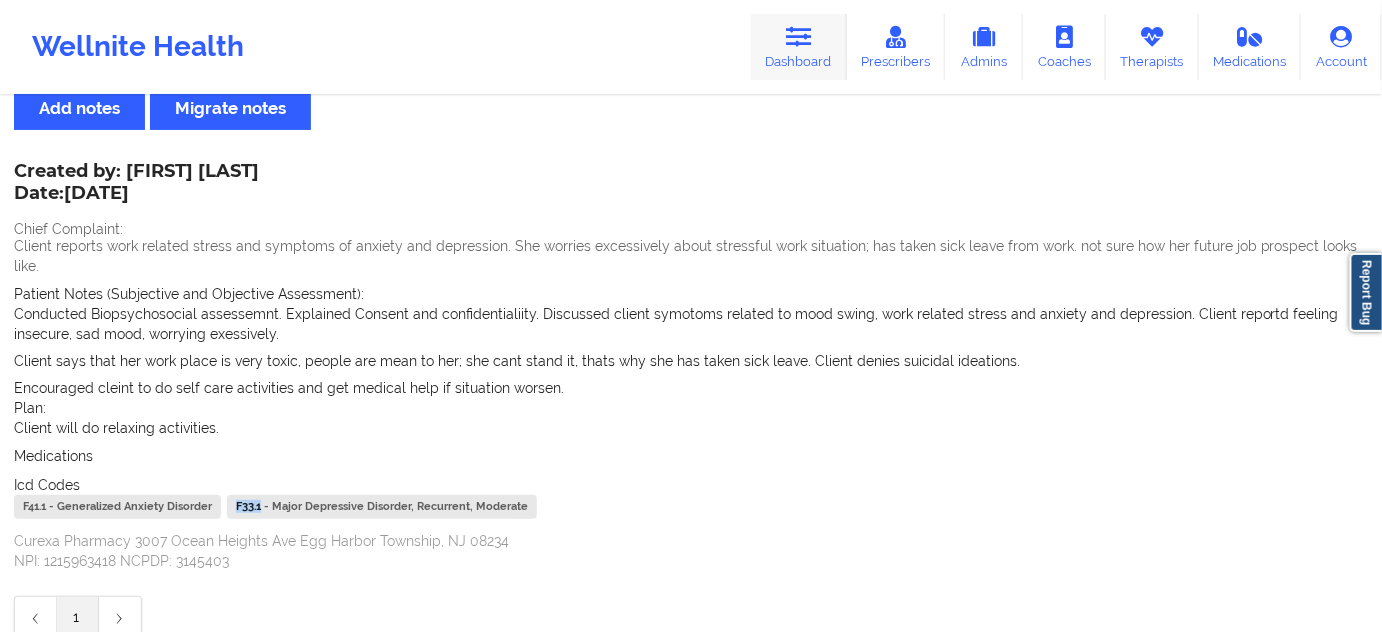 click on "Dashboard" at bounding box center [799, 47] 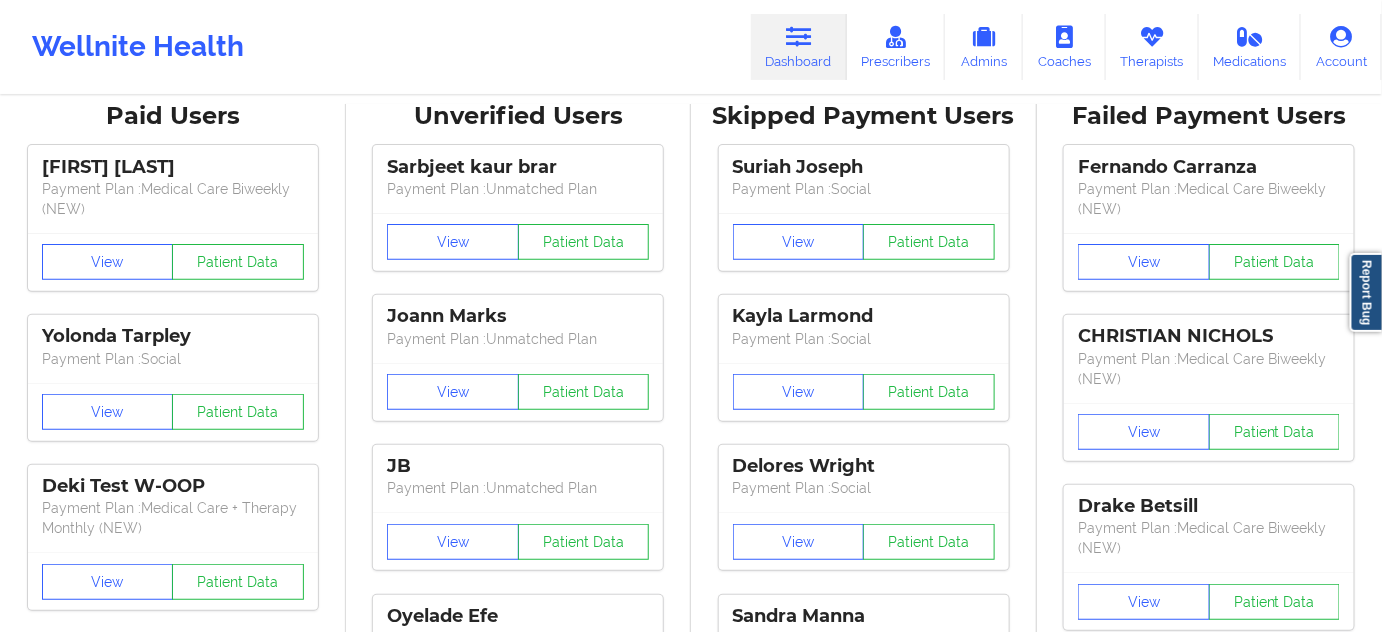 scroll, scrollTop: 0, scrollLeft: 0, axis: both 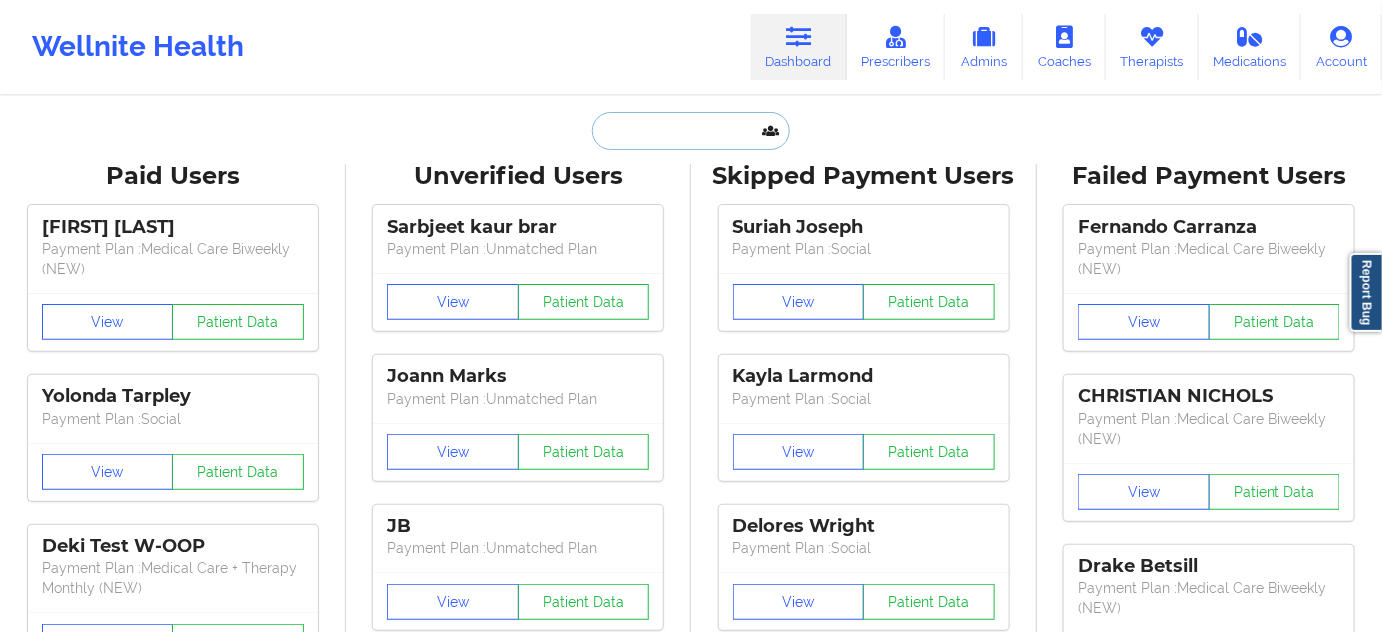 click at bounding box center [691, 131] 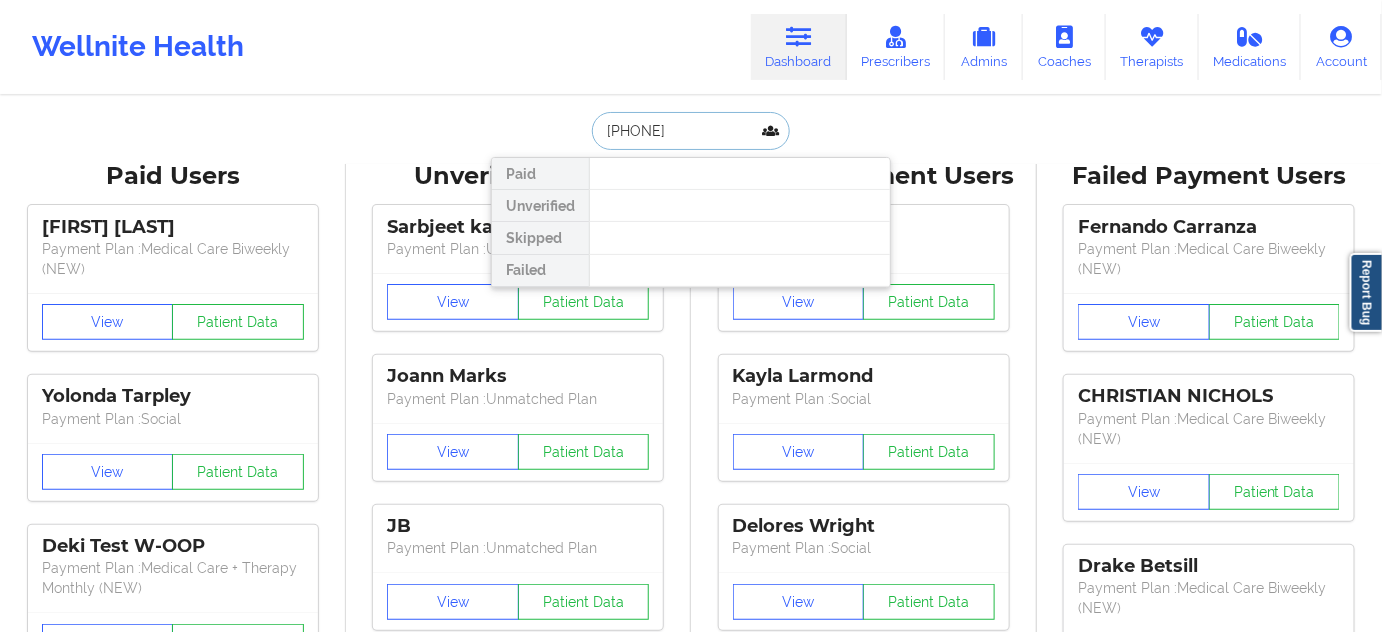 paste on "[EMAIL]" 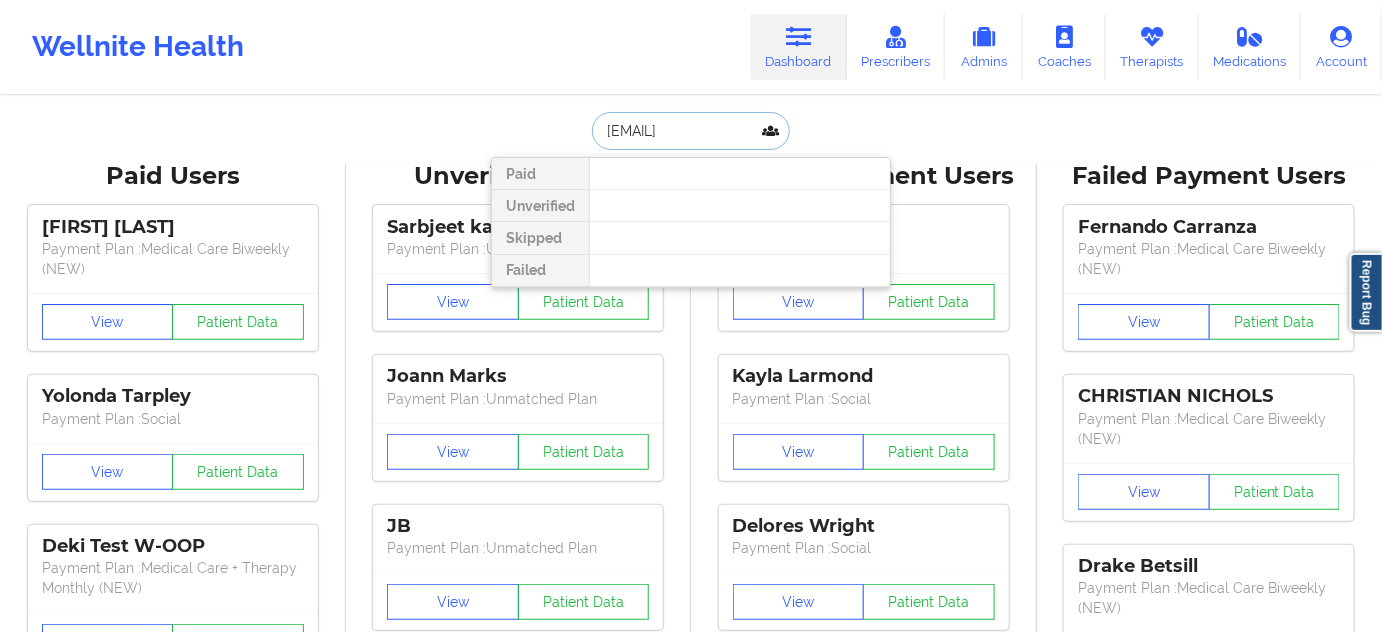scroll, scrollTop: 0, scrollLeft: 15, axis: horizontal 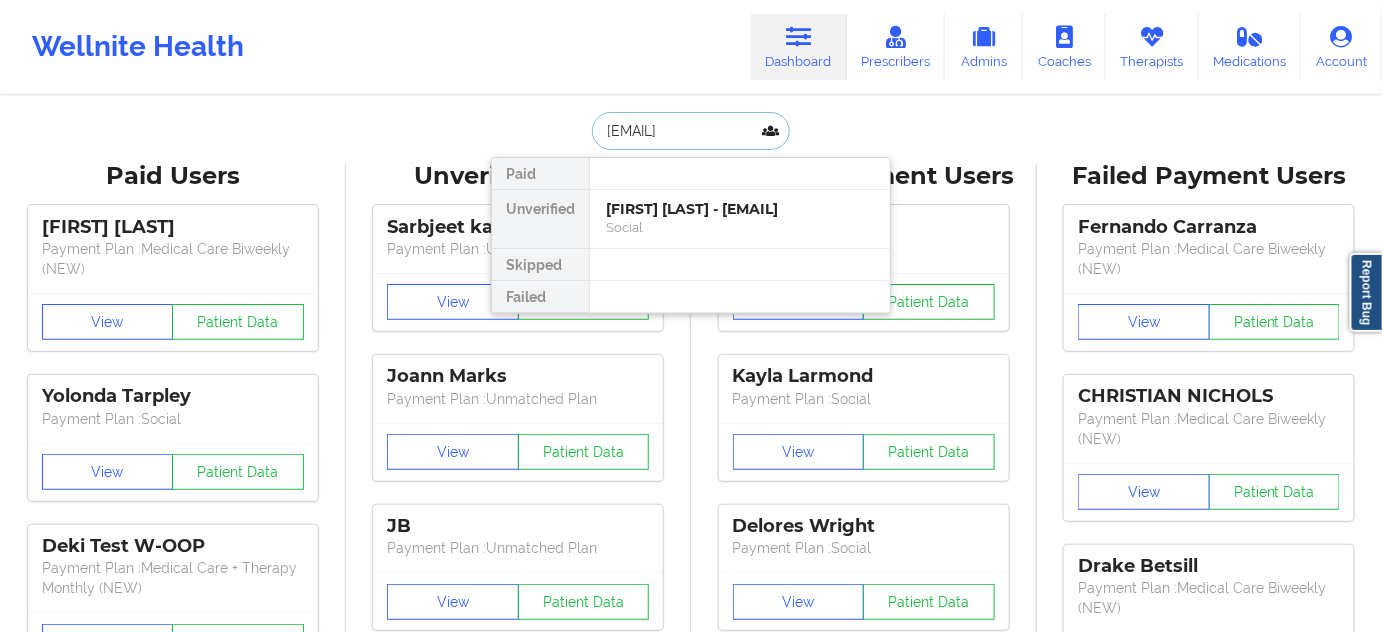 click on "[FIRST] [LAST] - [EMAIL]" at bounding box center (740, 209) 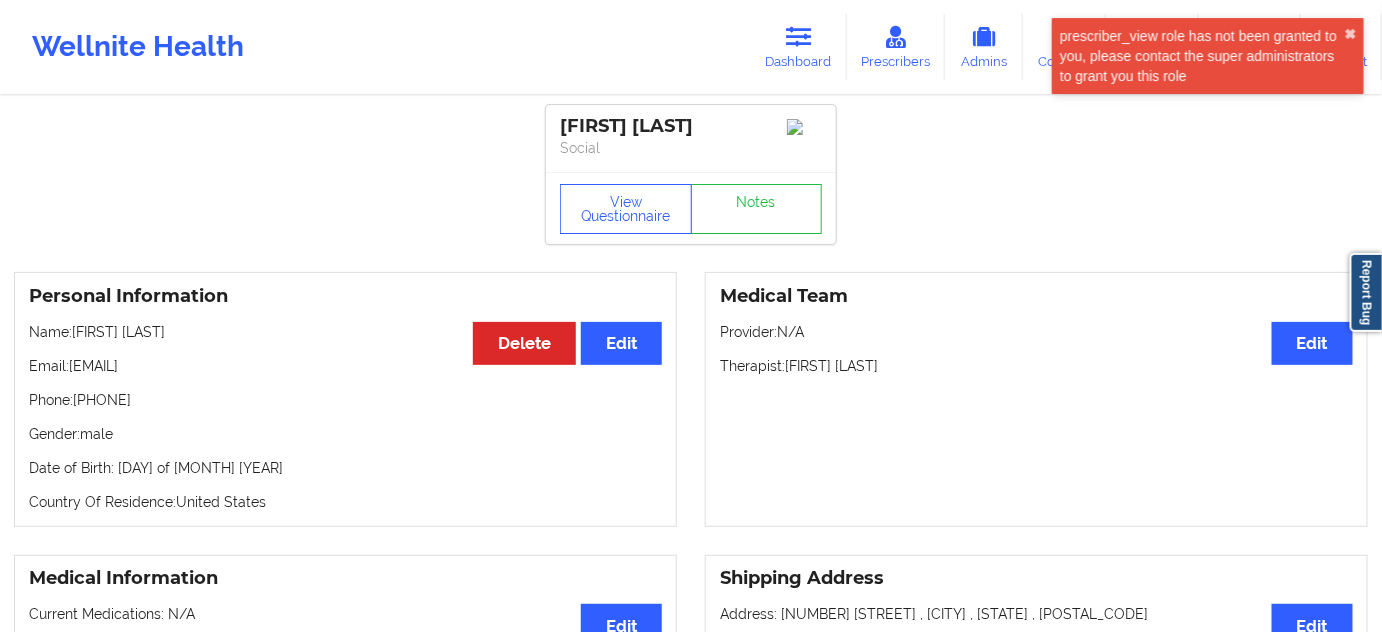drag, startPoint x: 718, startPoint y: 123, endPoint x: 552, endPoint y: 131, distance: 166.19266 